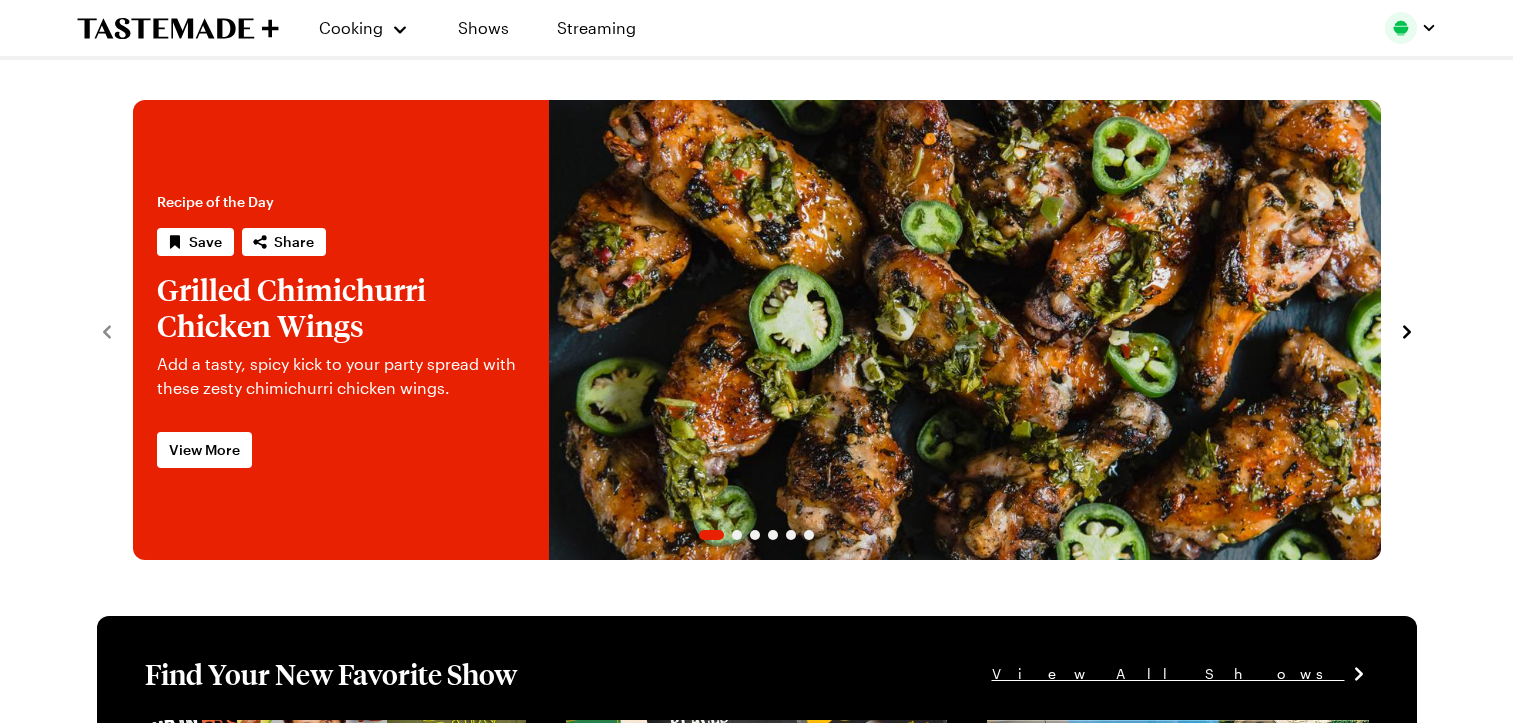 scroll, scrollTop: 0, scrollLeft: 0, axis: both 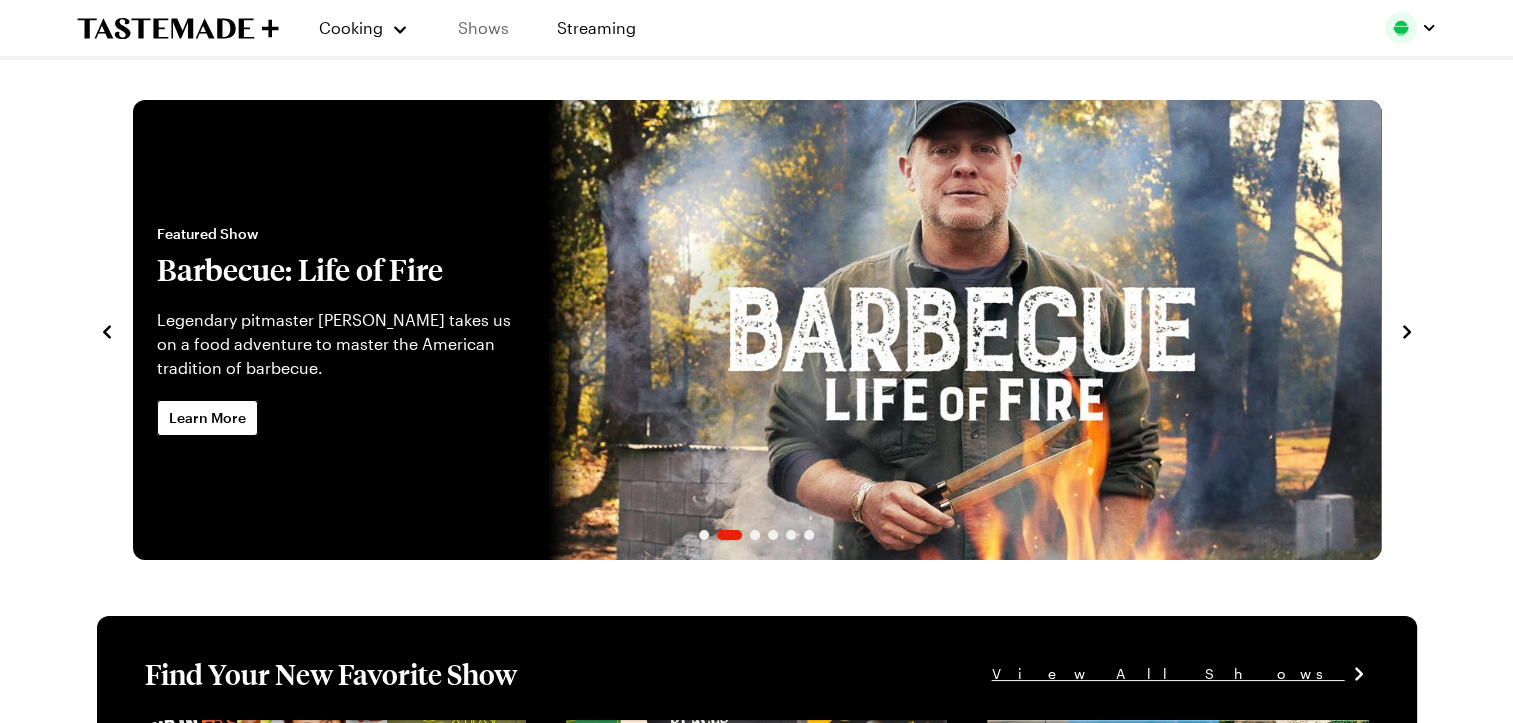 click on "Shows" at bounding box center [483, 28] 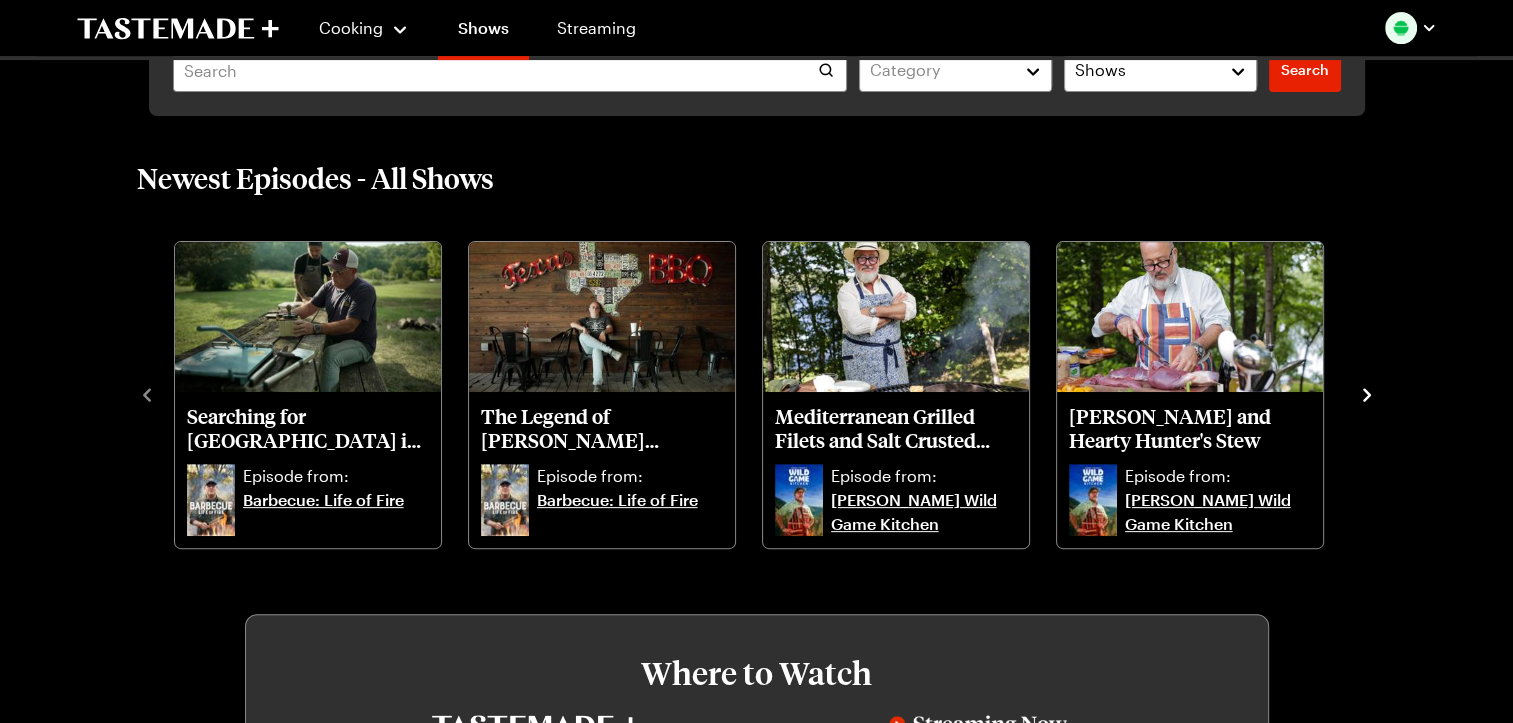 scroll, scrollTop: 601, scrollLeft: 0, axis: vertical 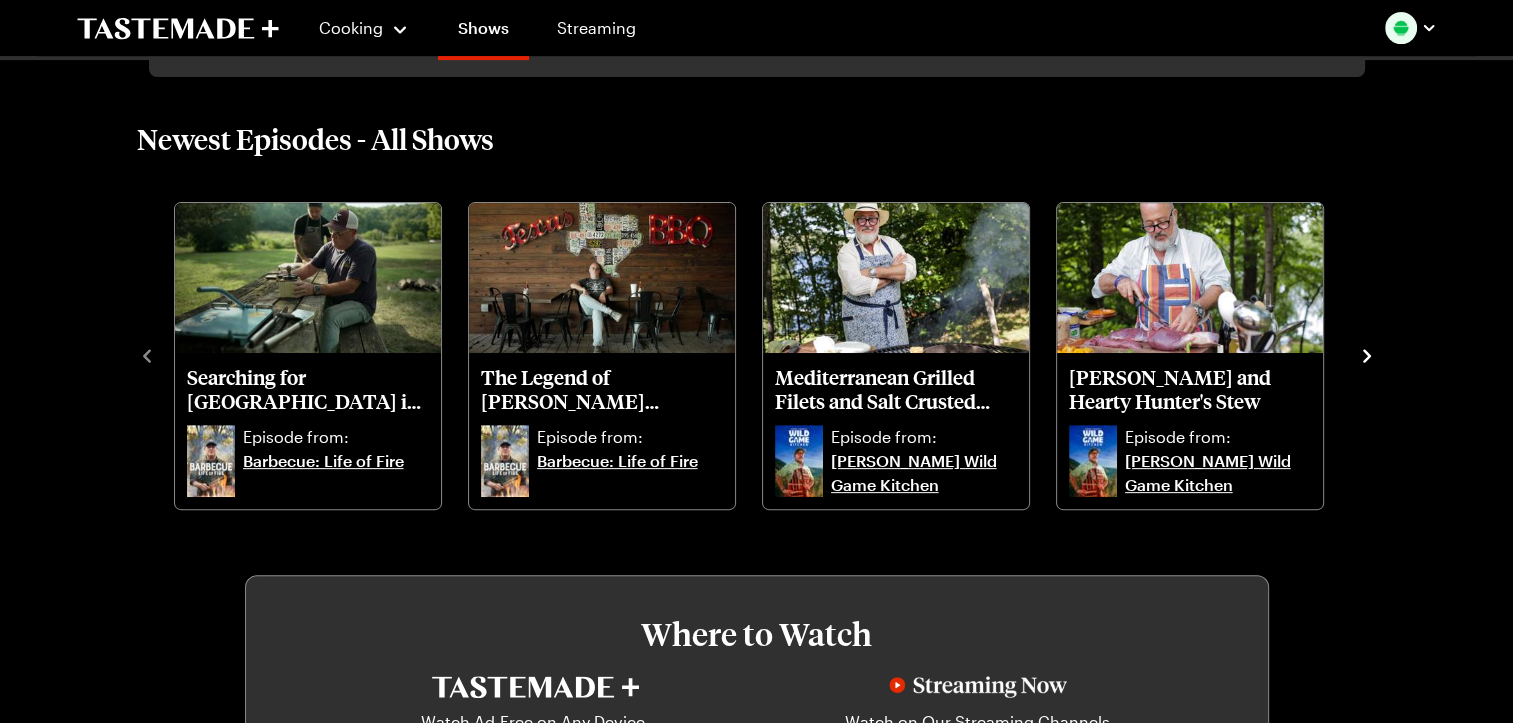 click 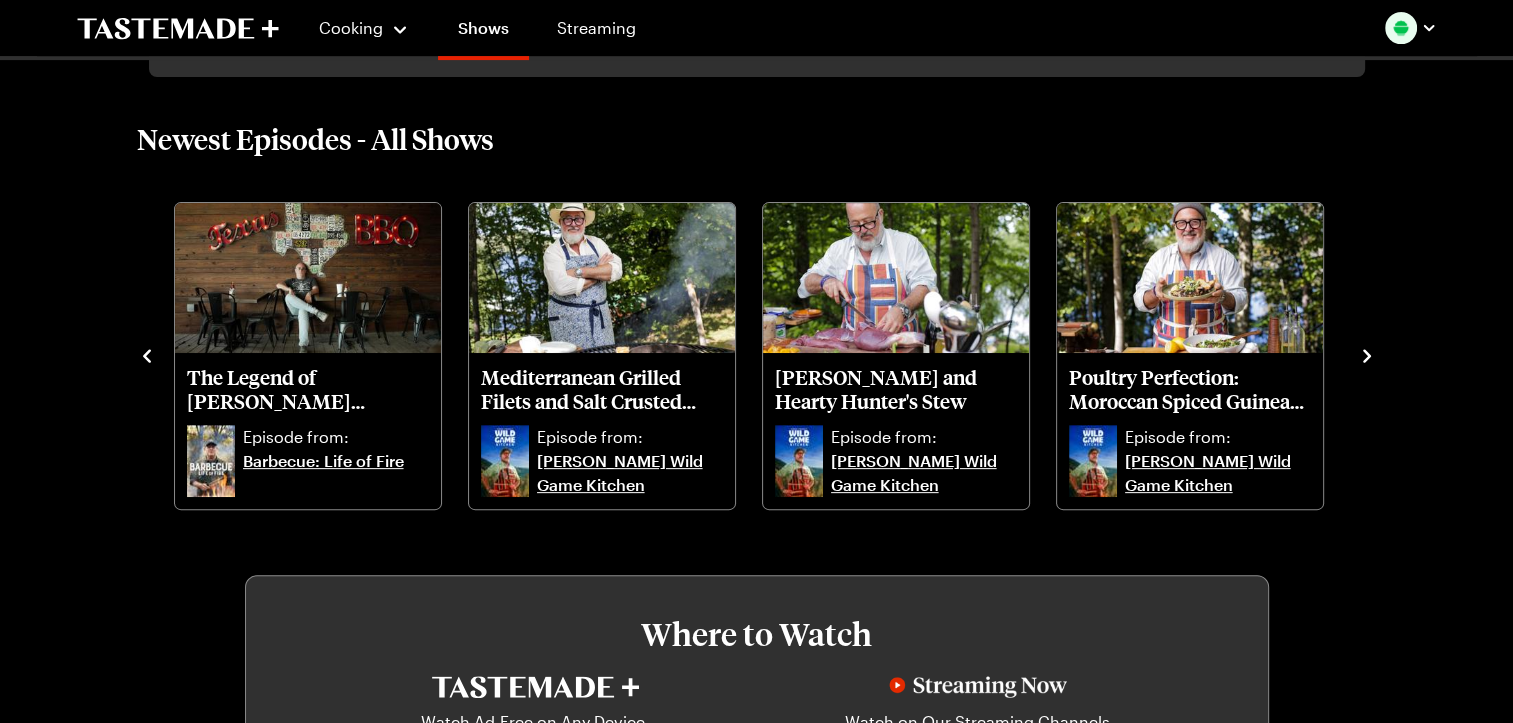 click 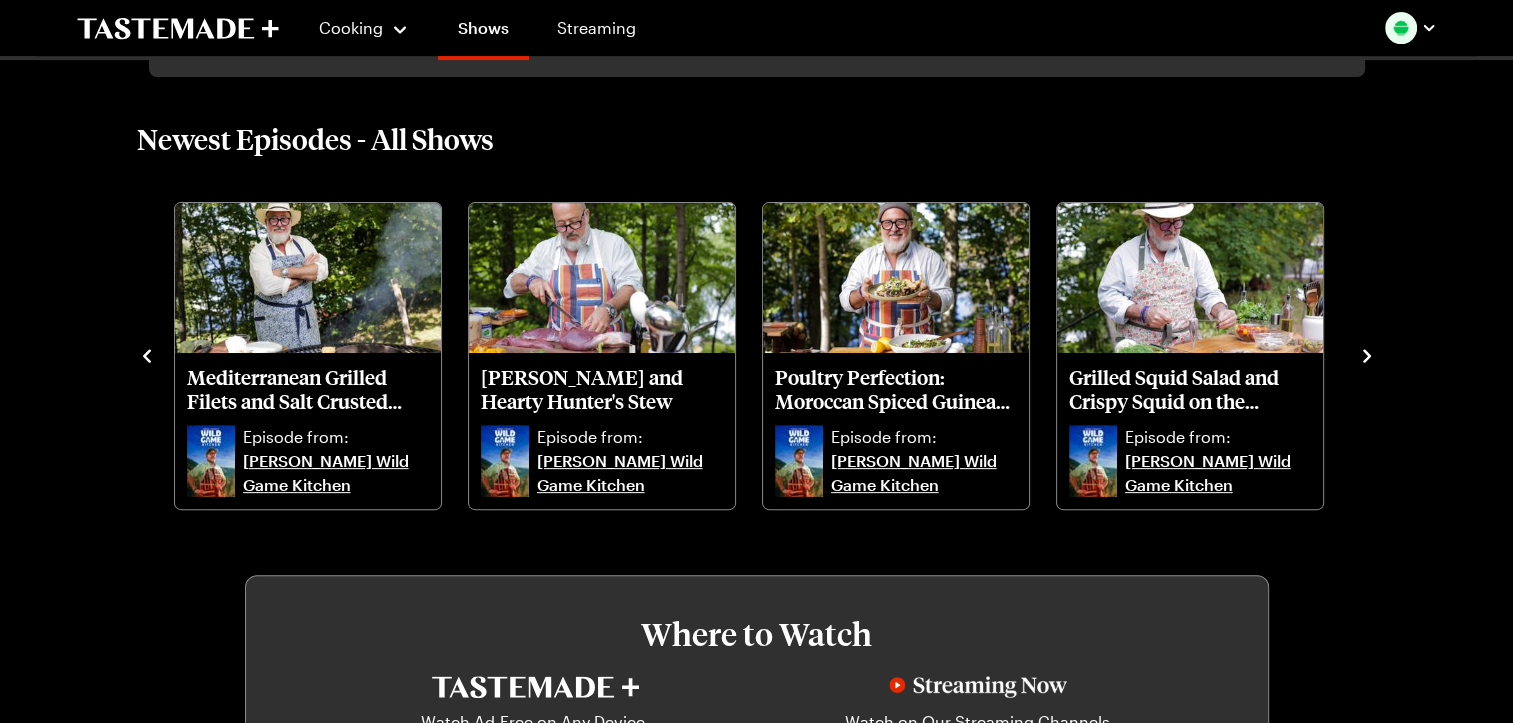 click 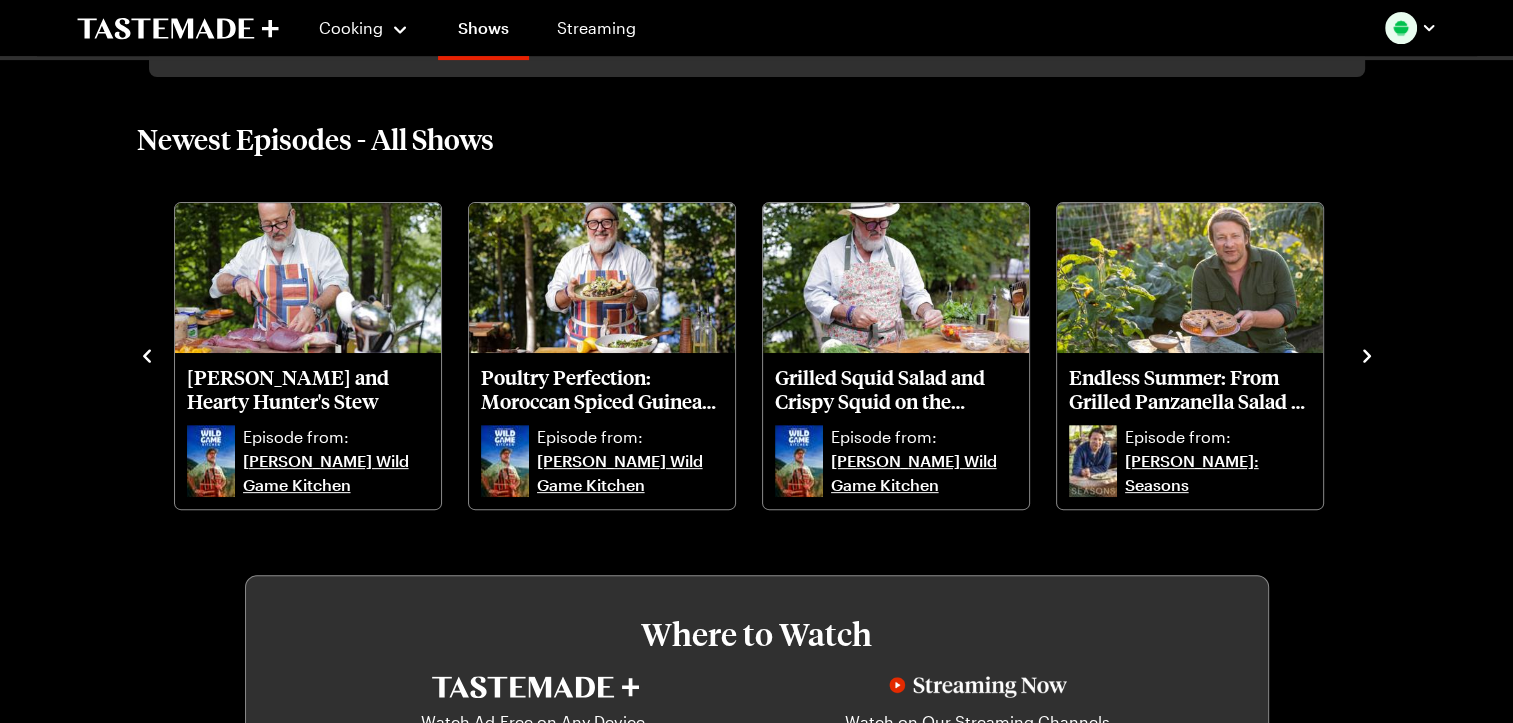 click 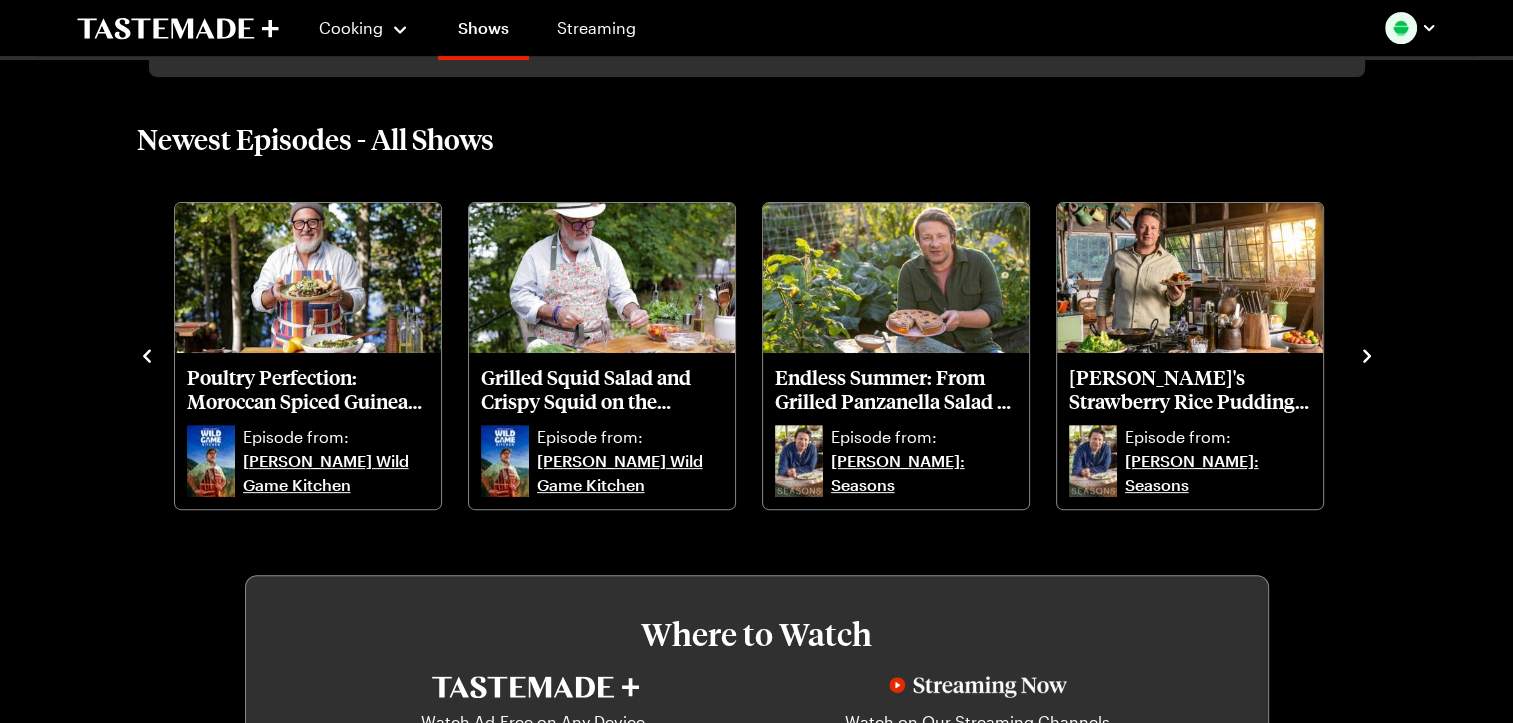 click 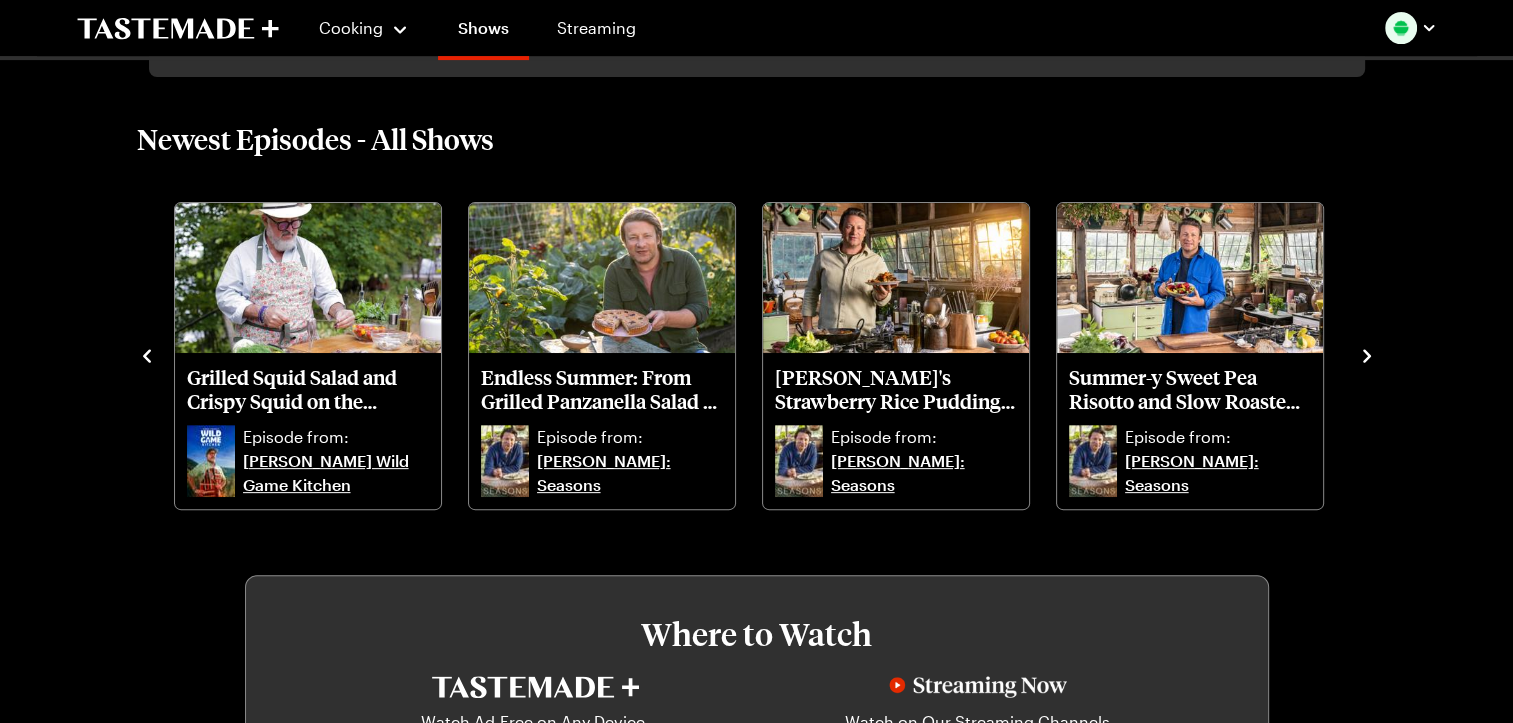 click 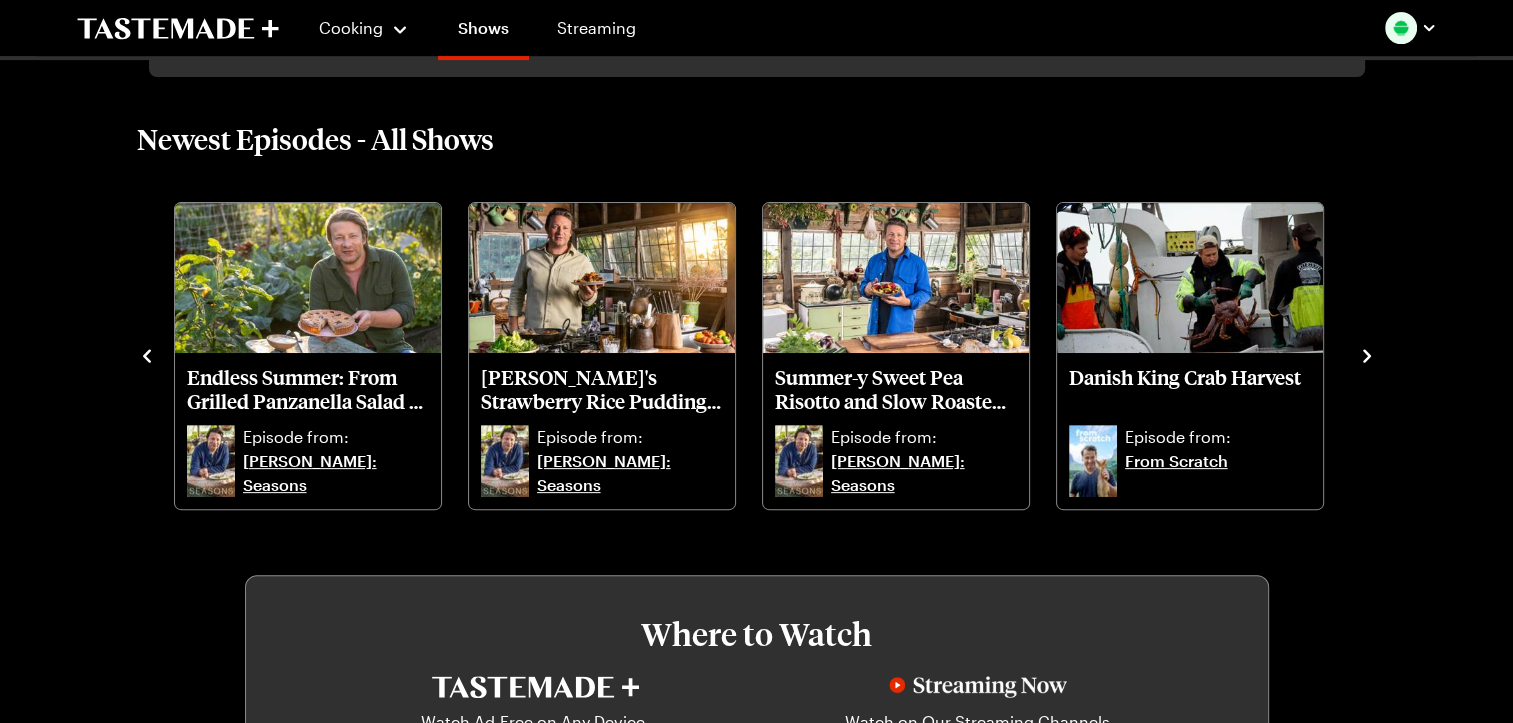 click 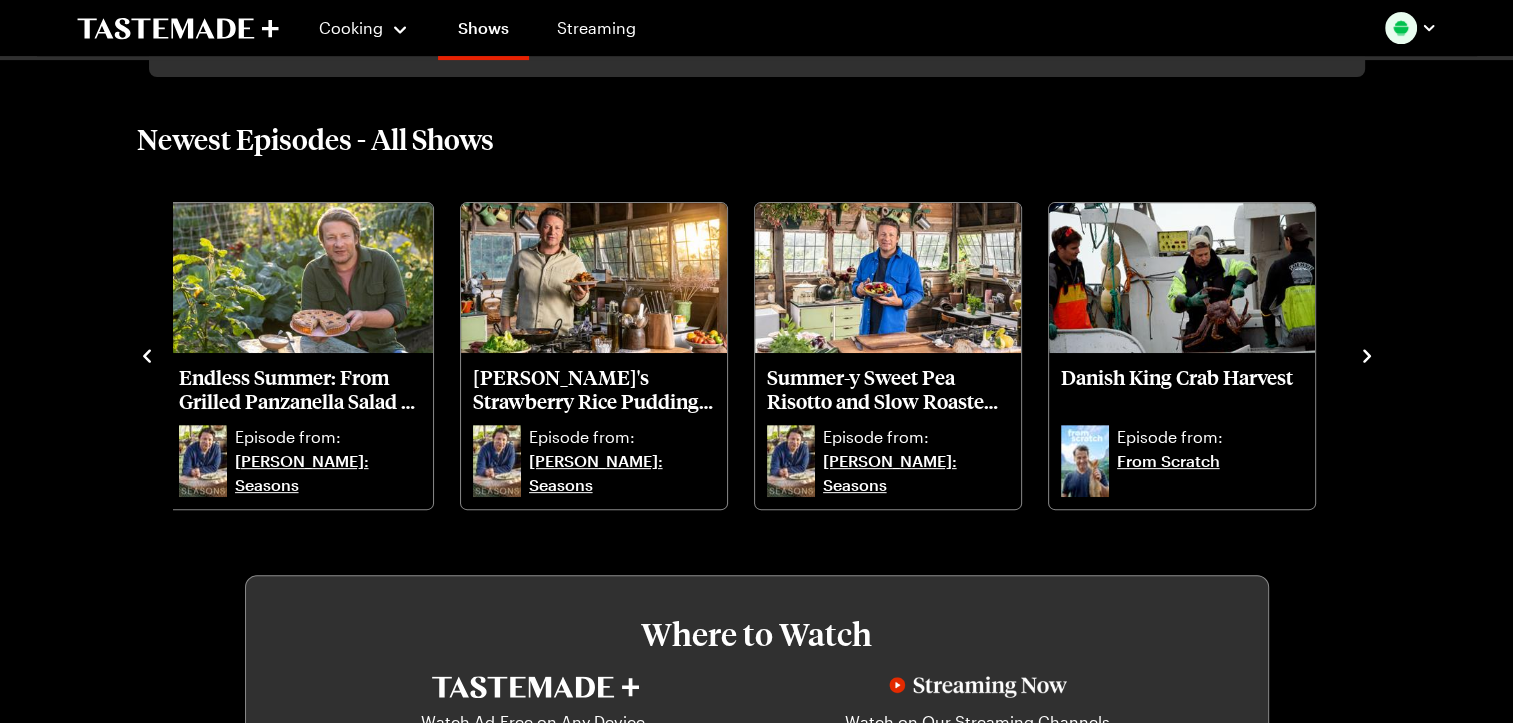 click 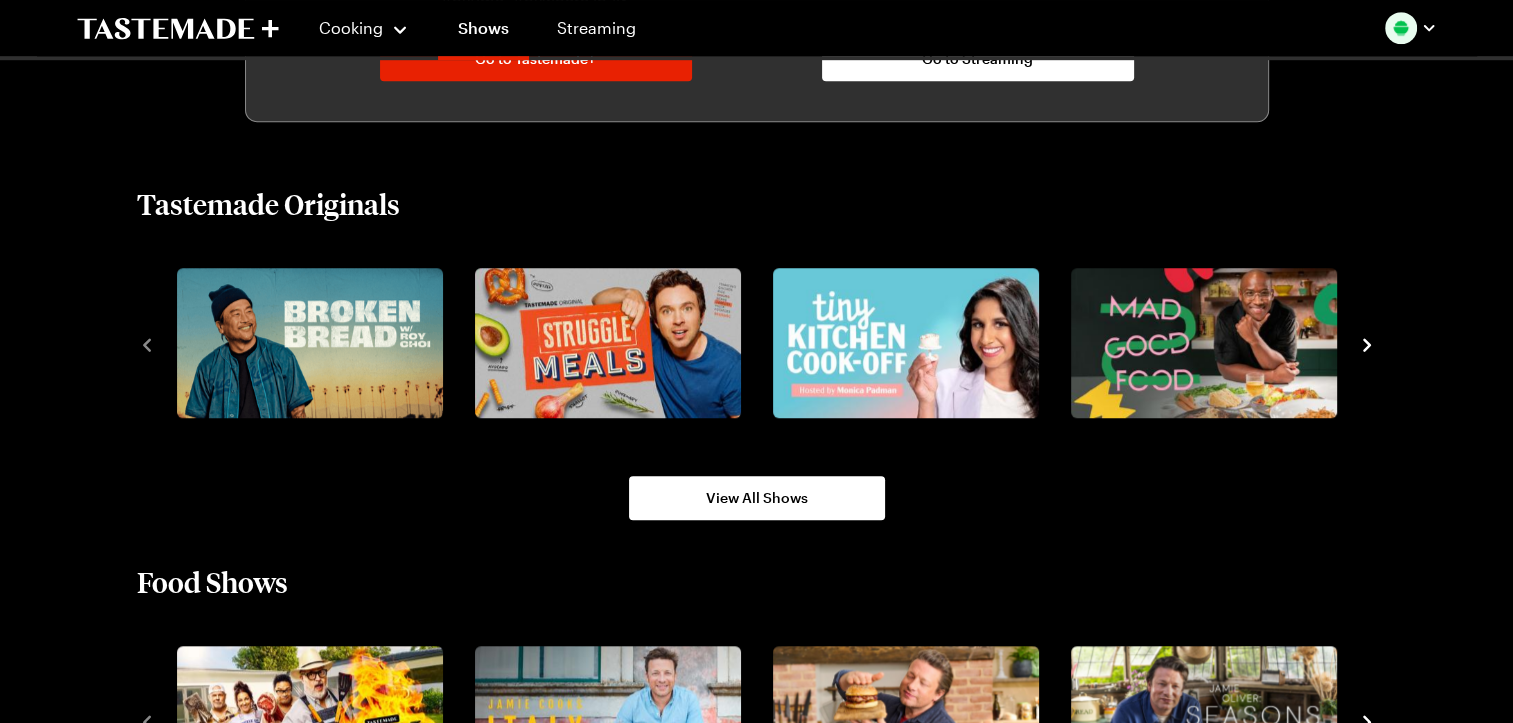 scroll, scrollTop: 1486, scrollLeft: 0, axis: vertical 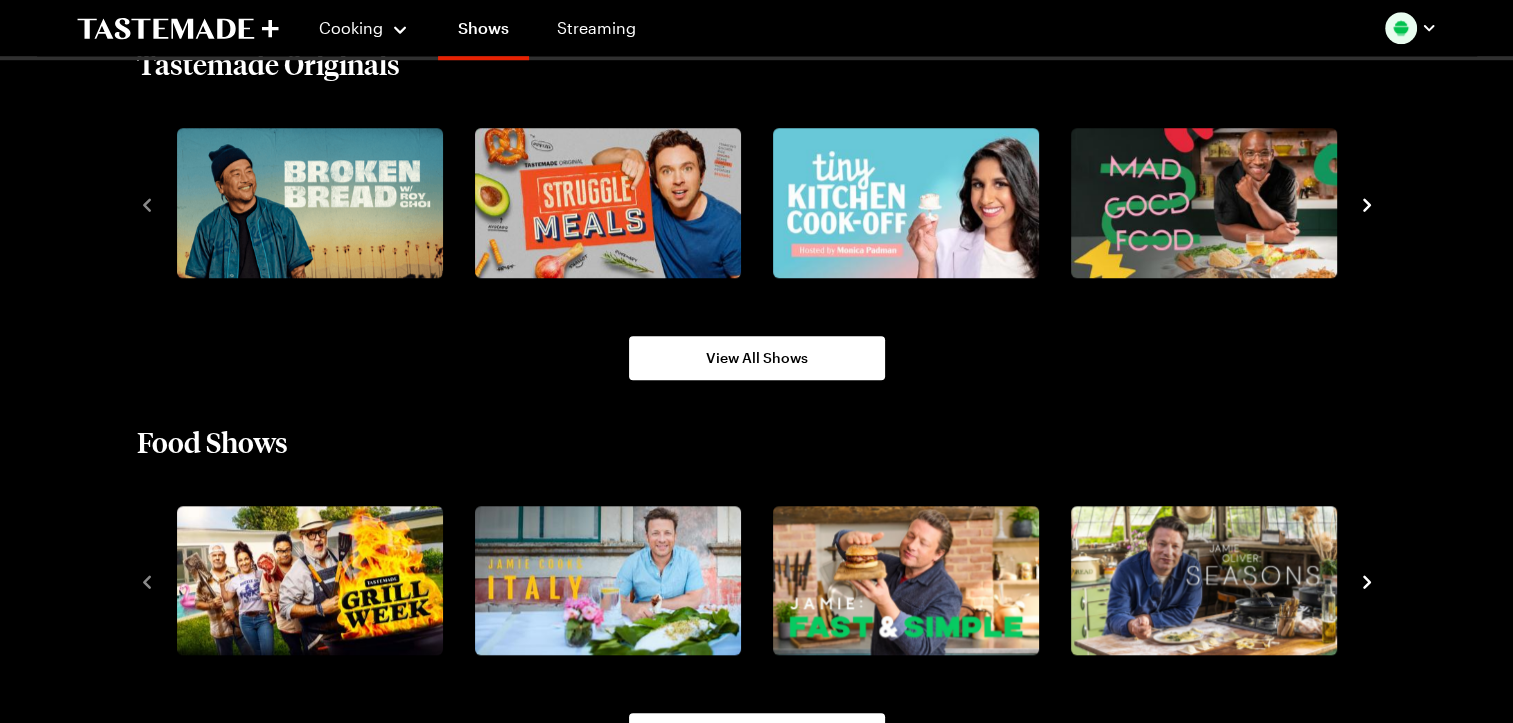 click 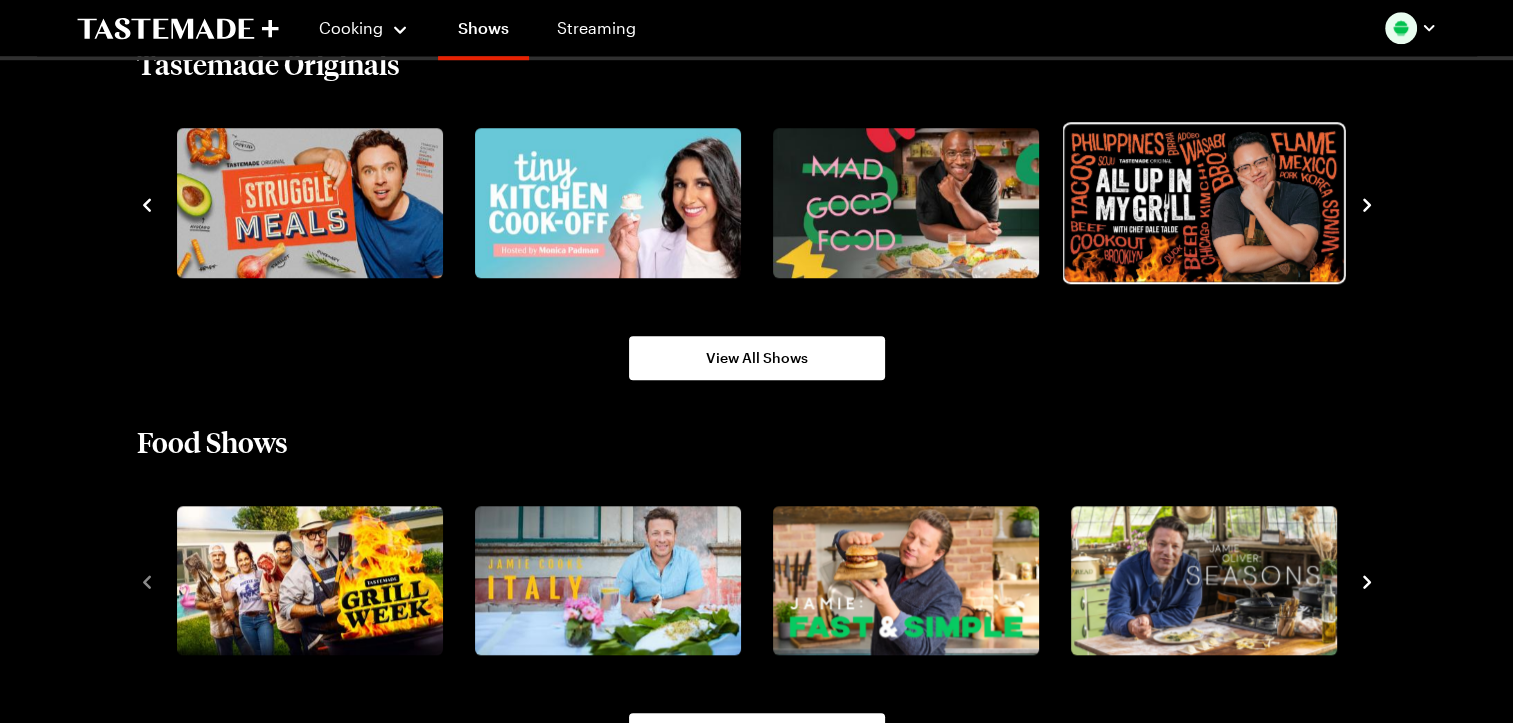 click at bounding box center (1203, 202) 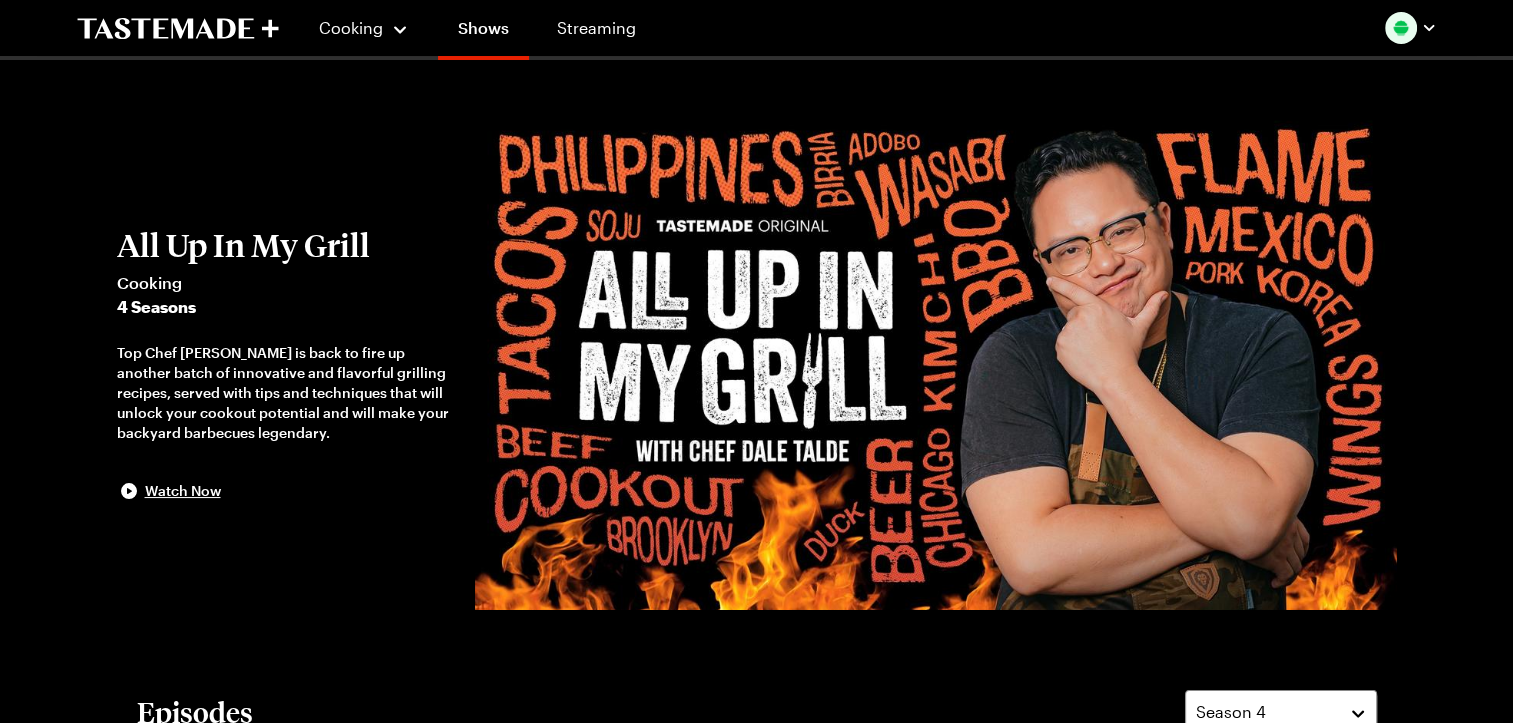 drag, startPoint x: 1511, startPoint y: 116, endPoint x: 1514, endPoint y: 176, distance: 60.074955 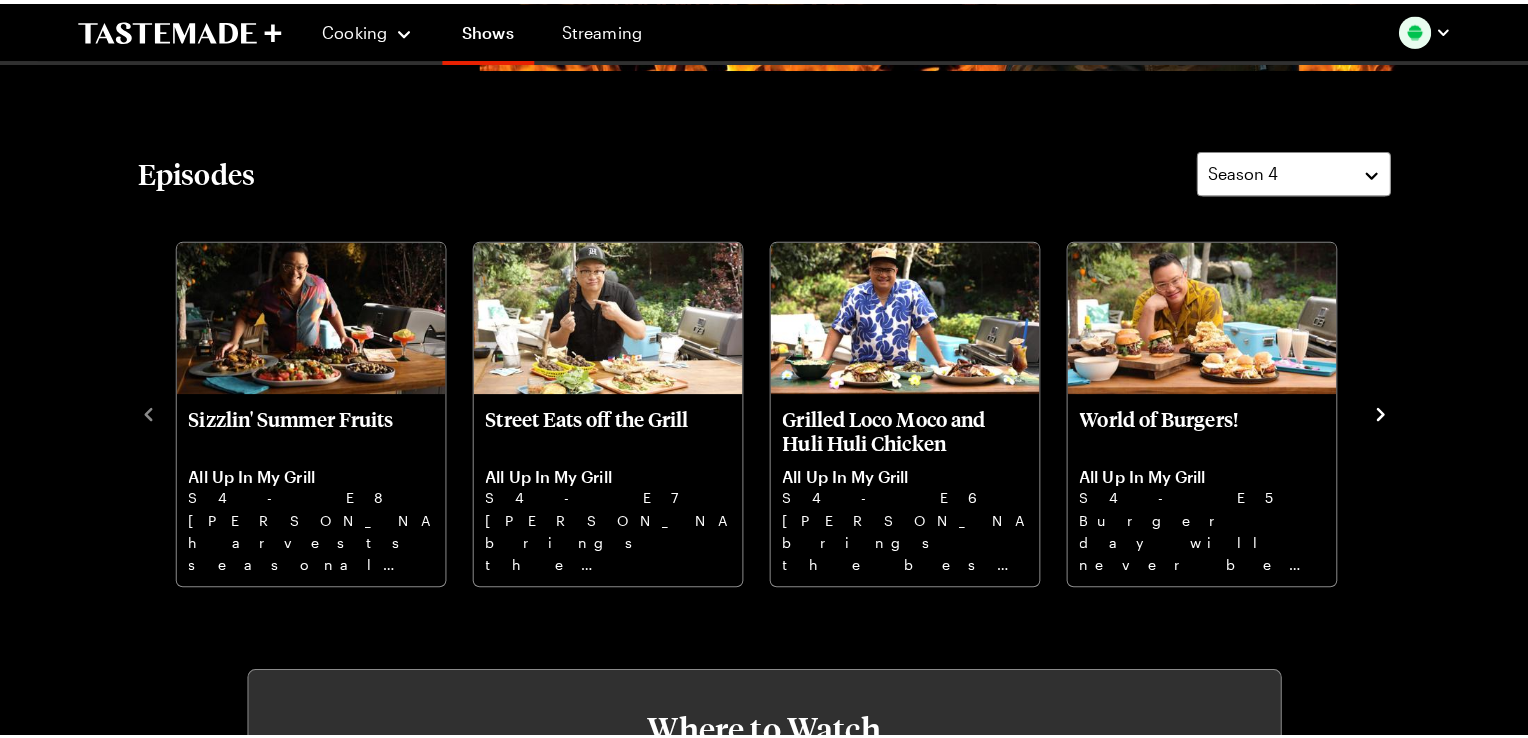 scroll, scrollTop: 556, scrollLeft: 0, axis: vertical 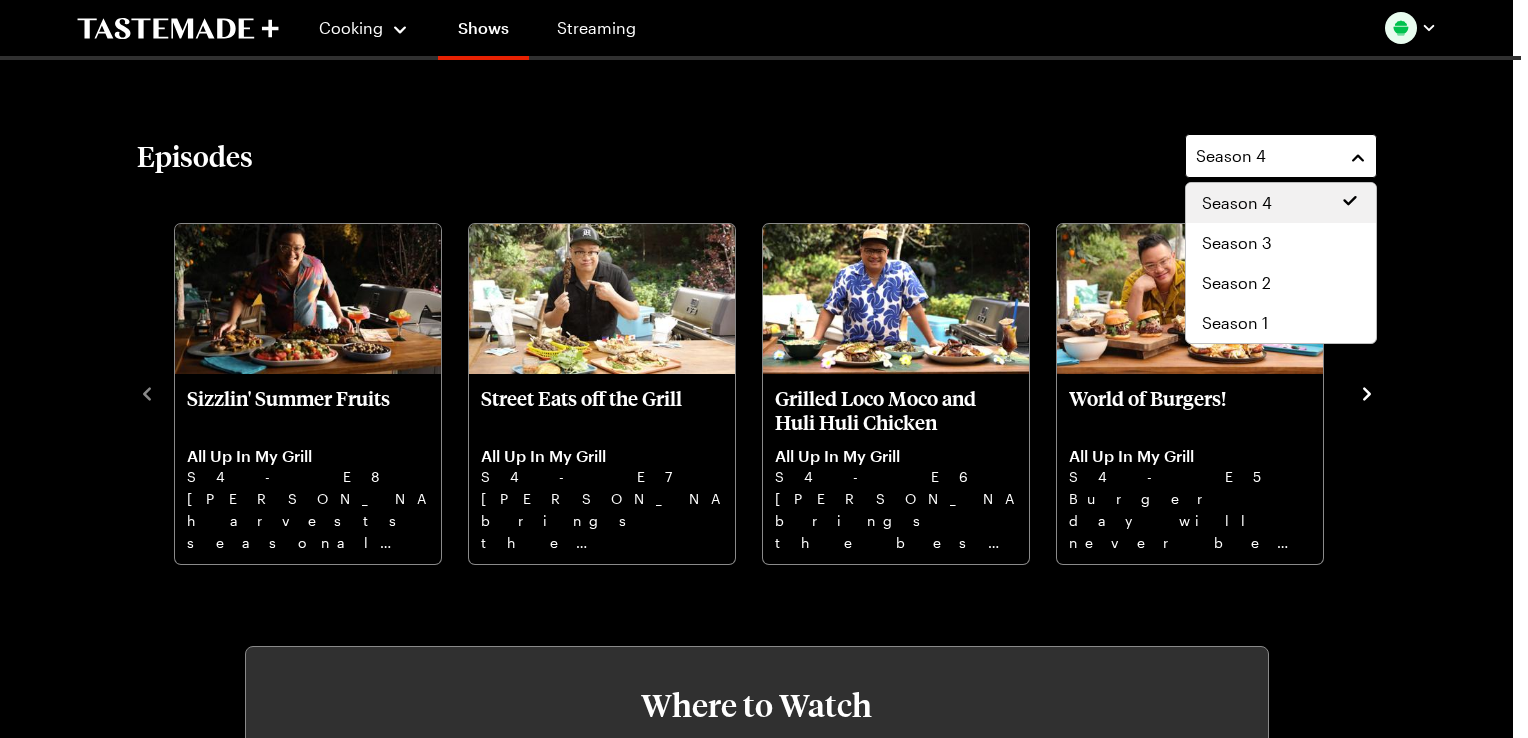 click on "Season 4" at bounding box center (1281, 156) 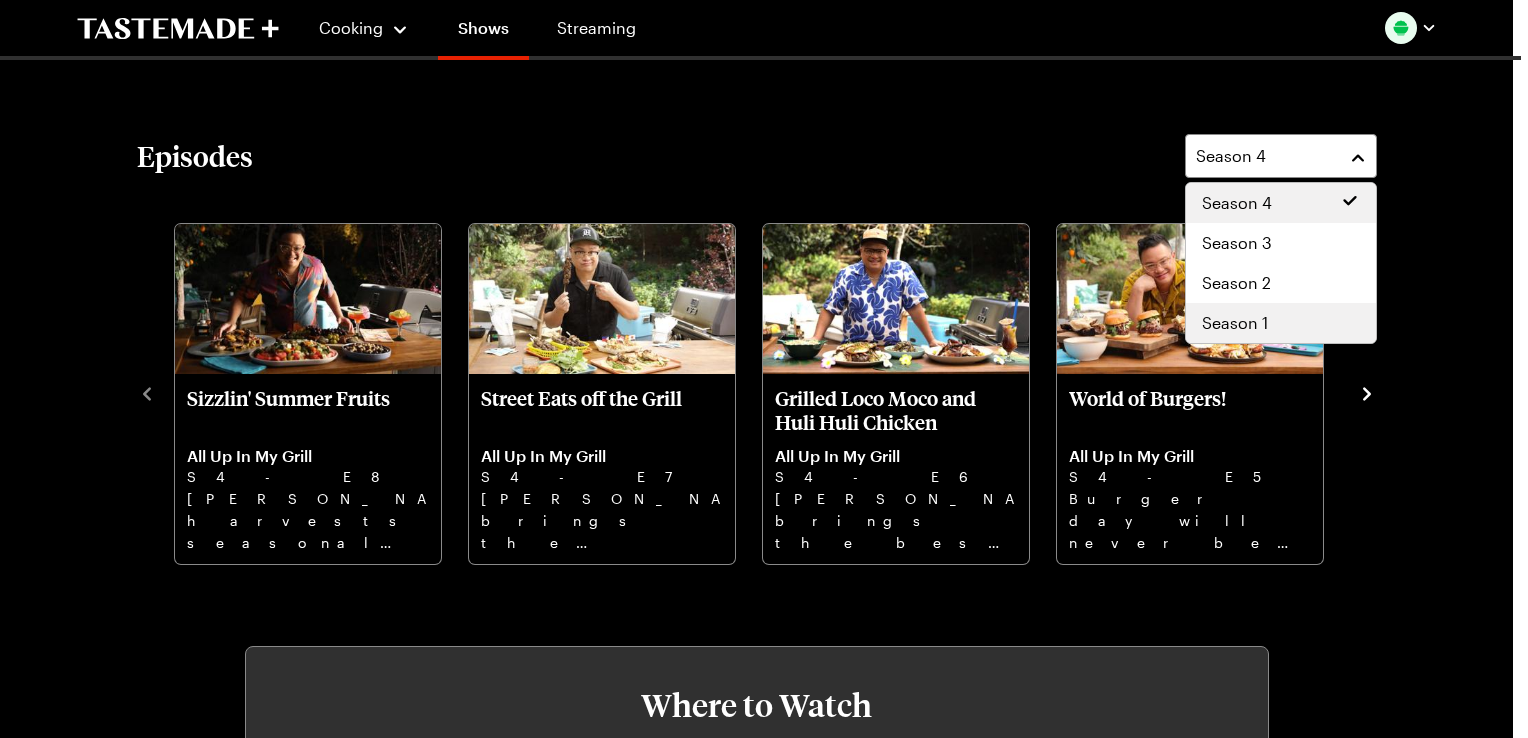 click on "Season 1" at bounding box center (1281, 323) 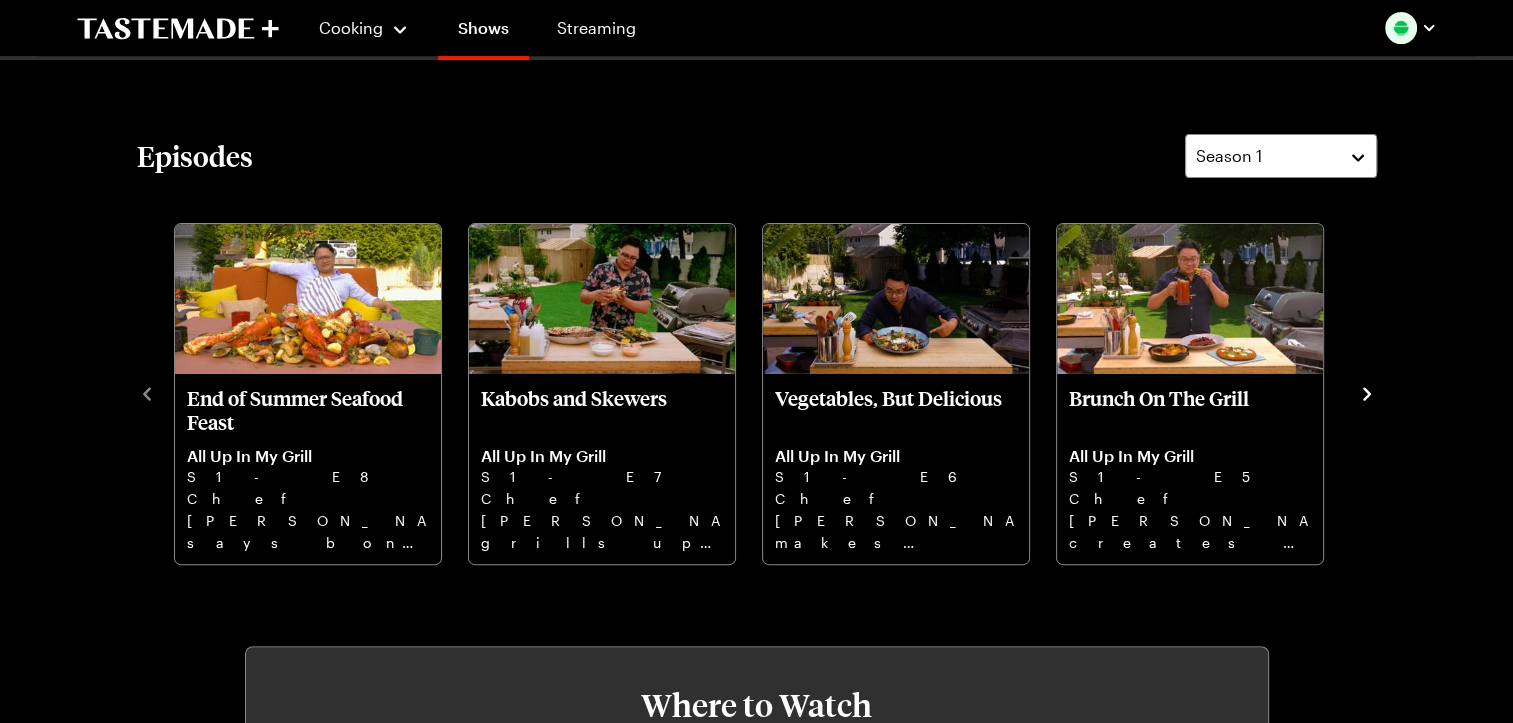 click 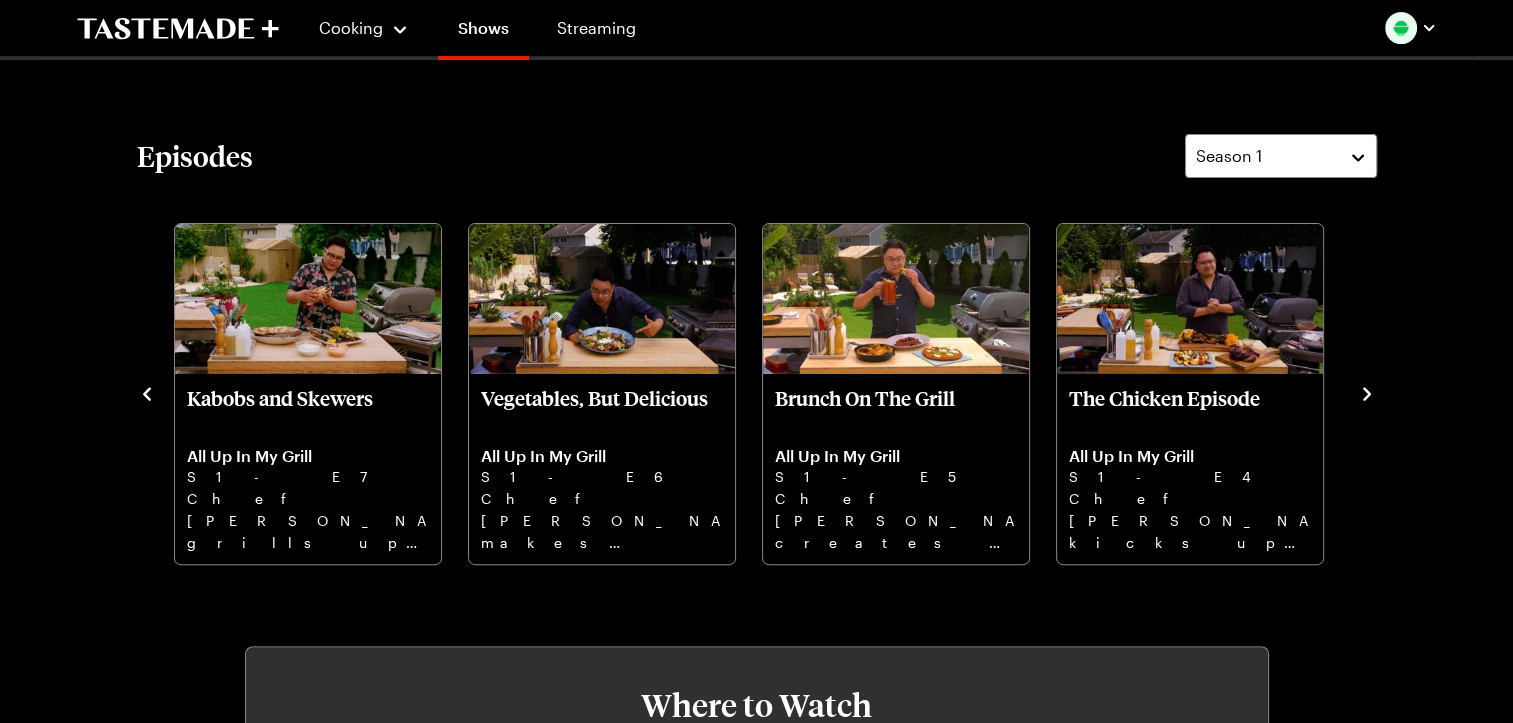 click 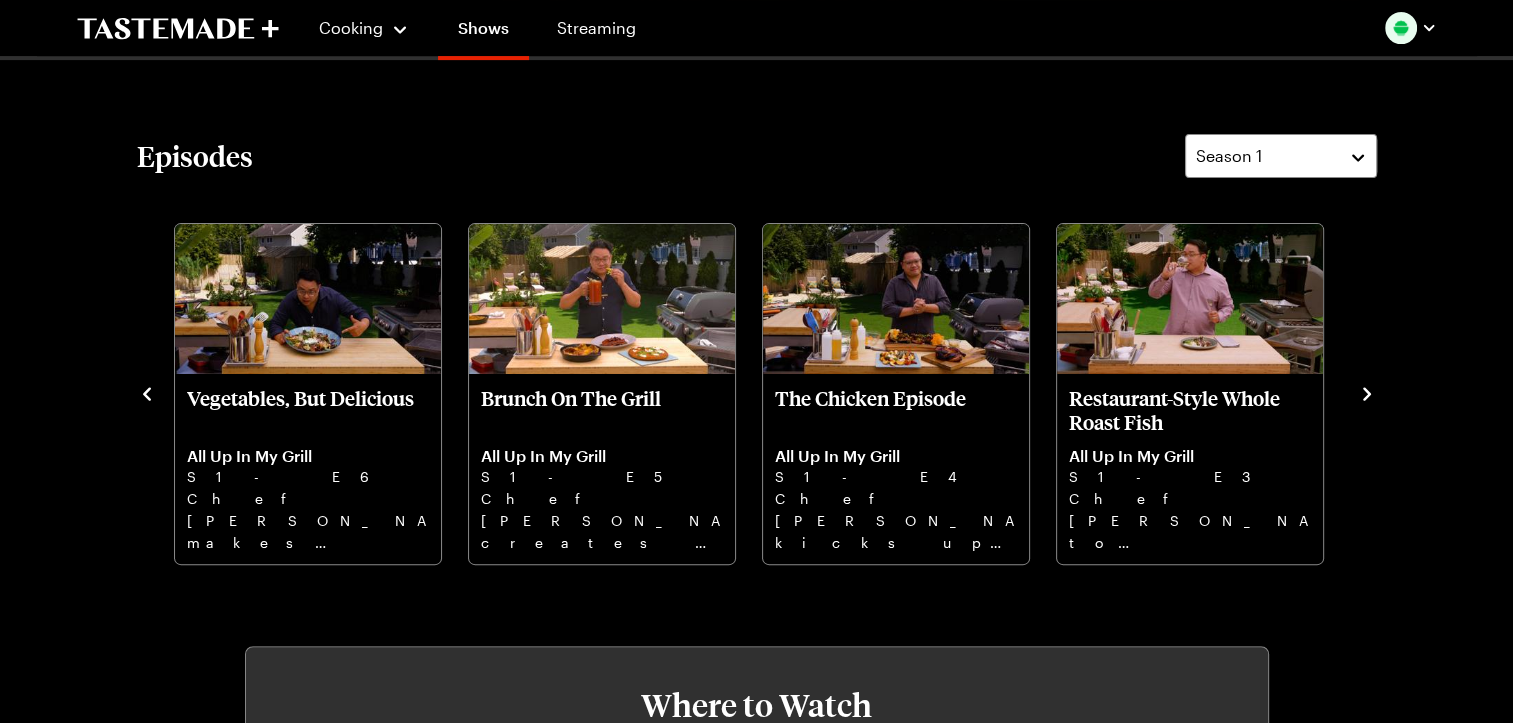 click 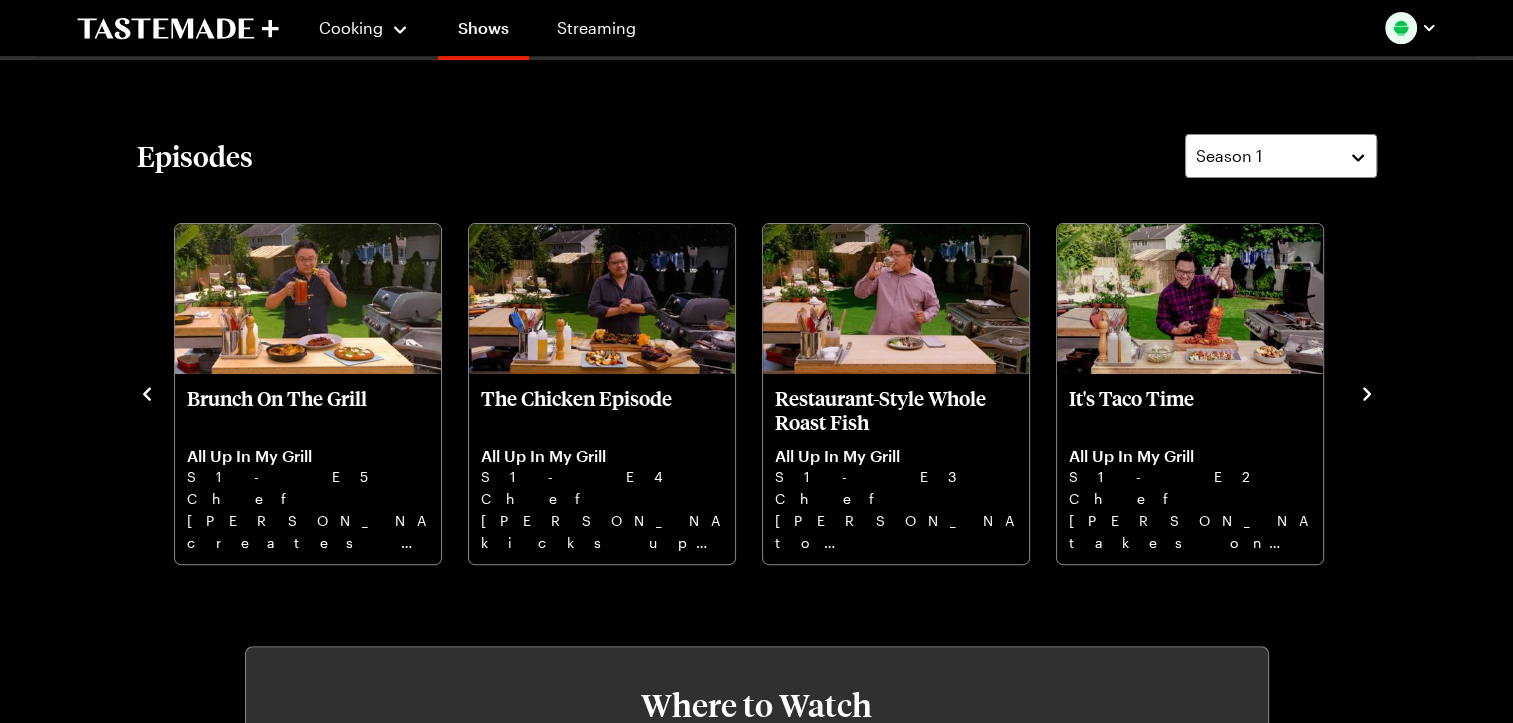 click 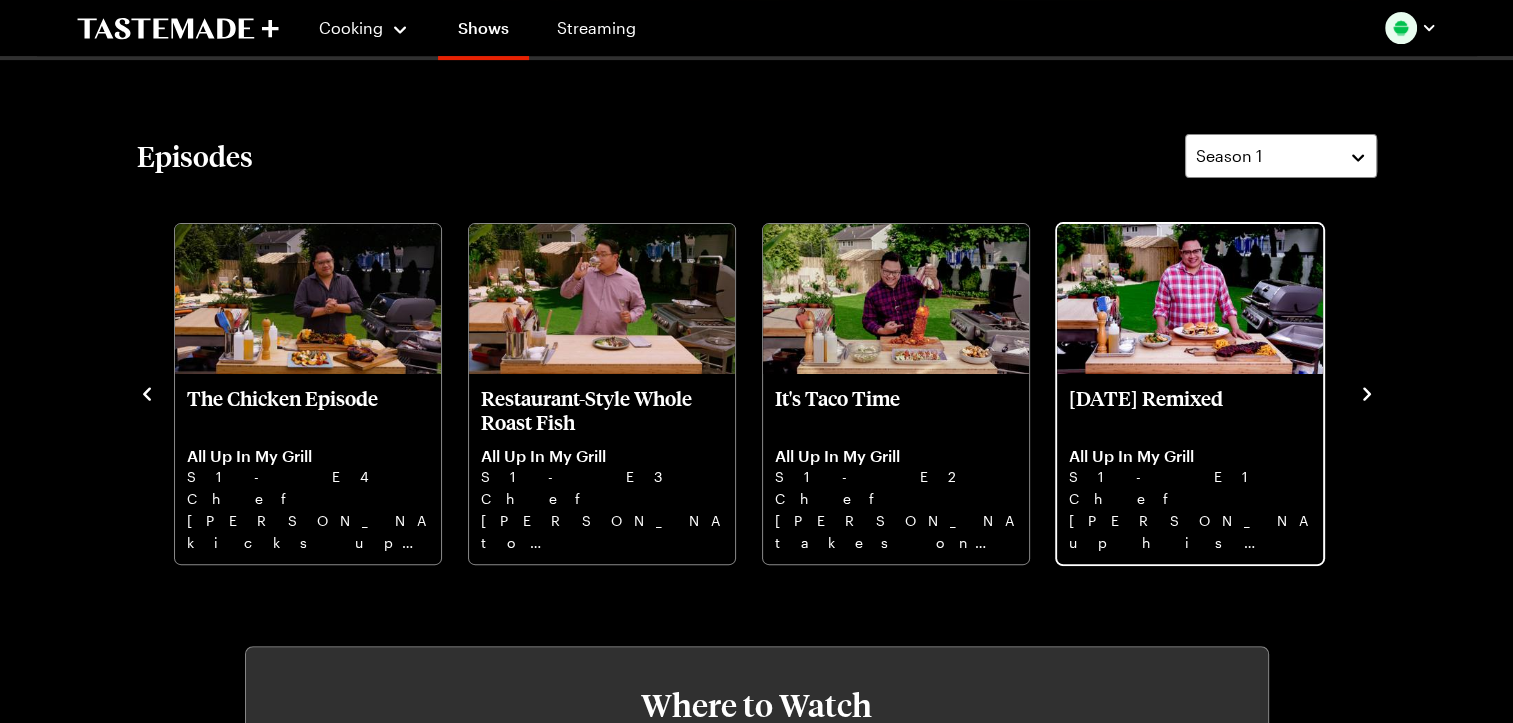 click on "Chef [PERSON_NAME] up his [DATE] favorites, like galbi smash double cheeseburgers and char sui bbq ribs." at bounding box center (1190, 520) 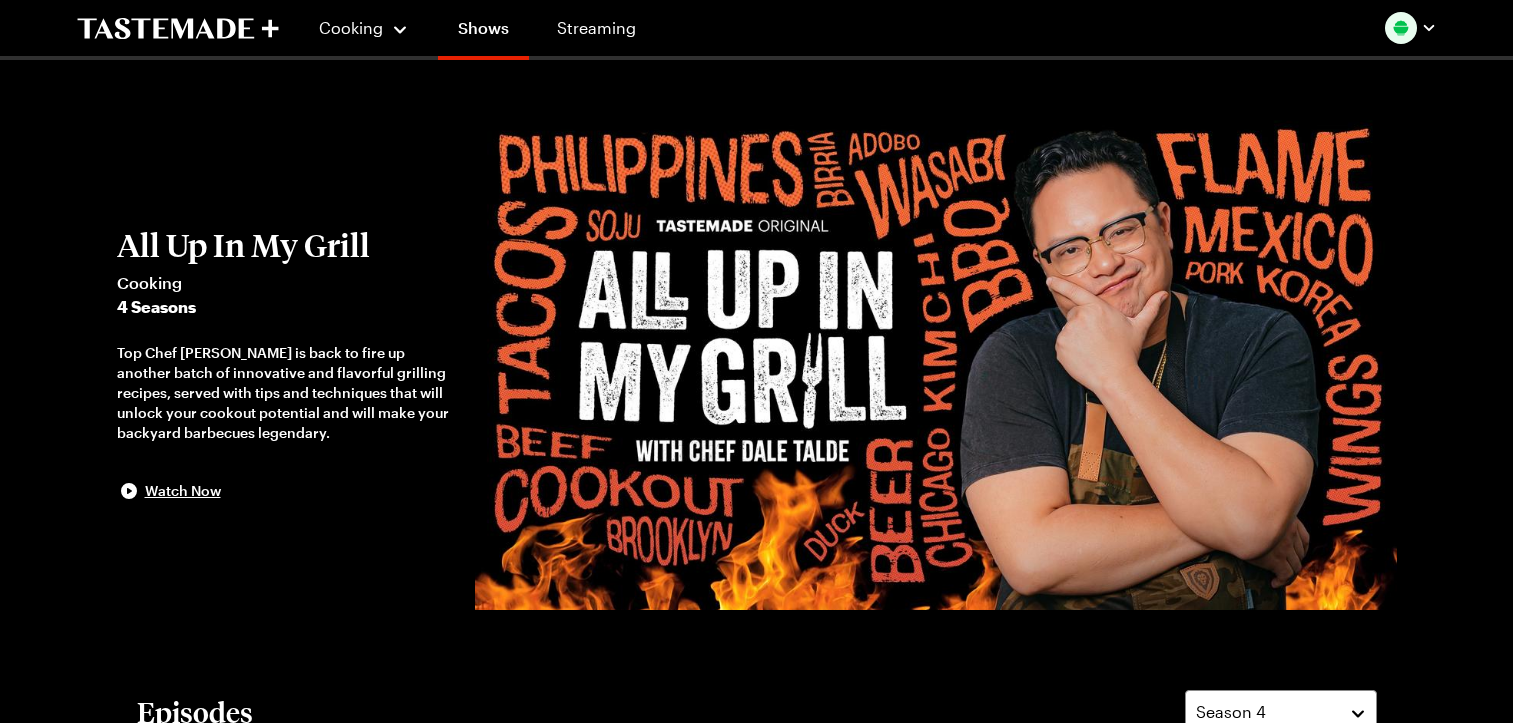 scroll, scrollTop: 0, scrollLeft: 0, axis: both 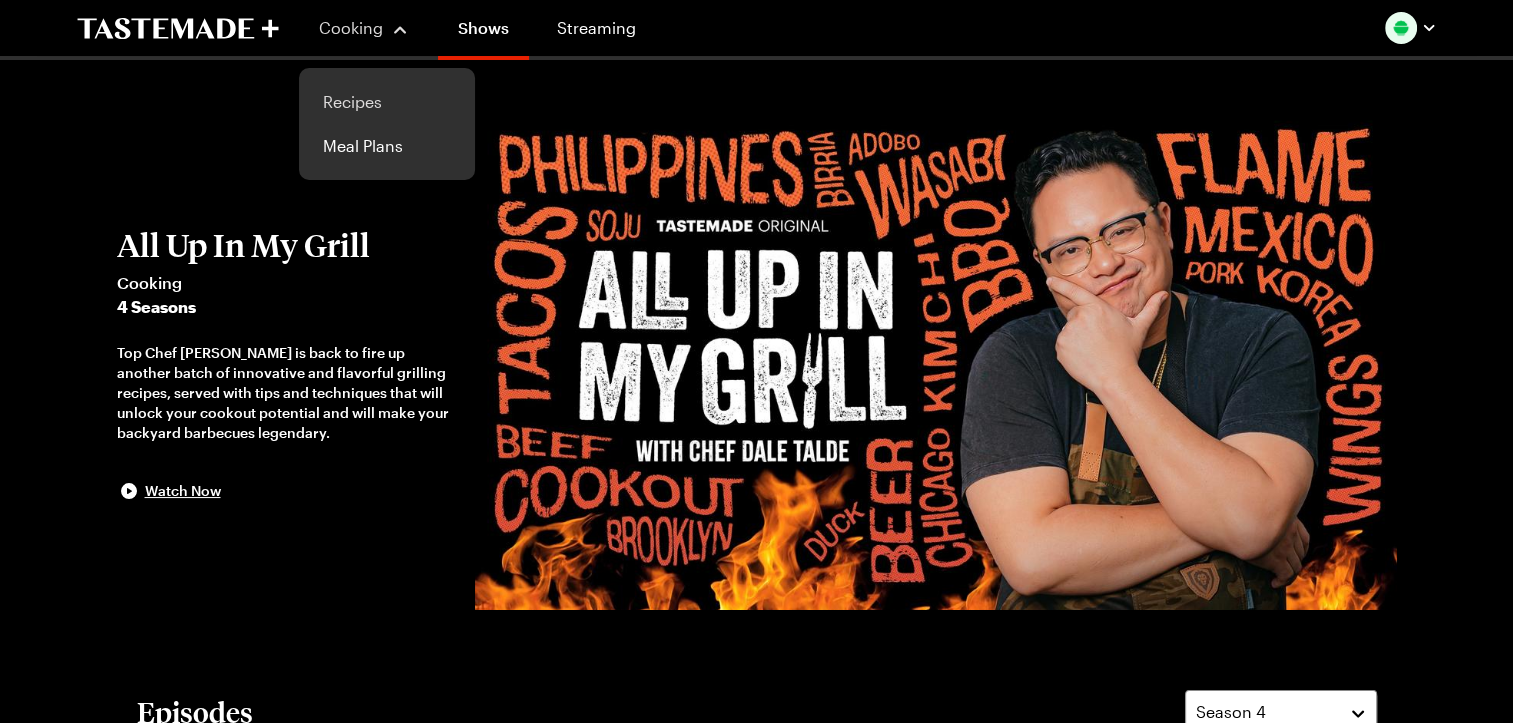 click on "Recipes" at bounding box center [387, 102] 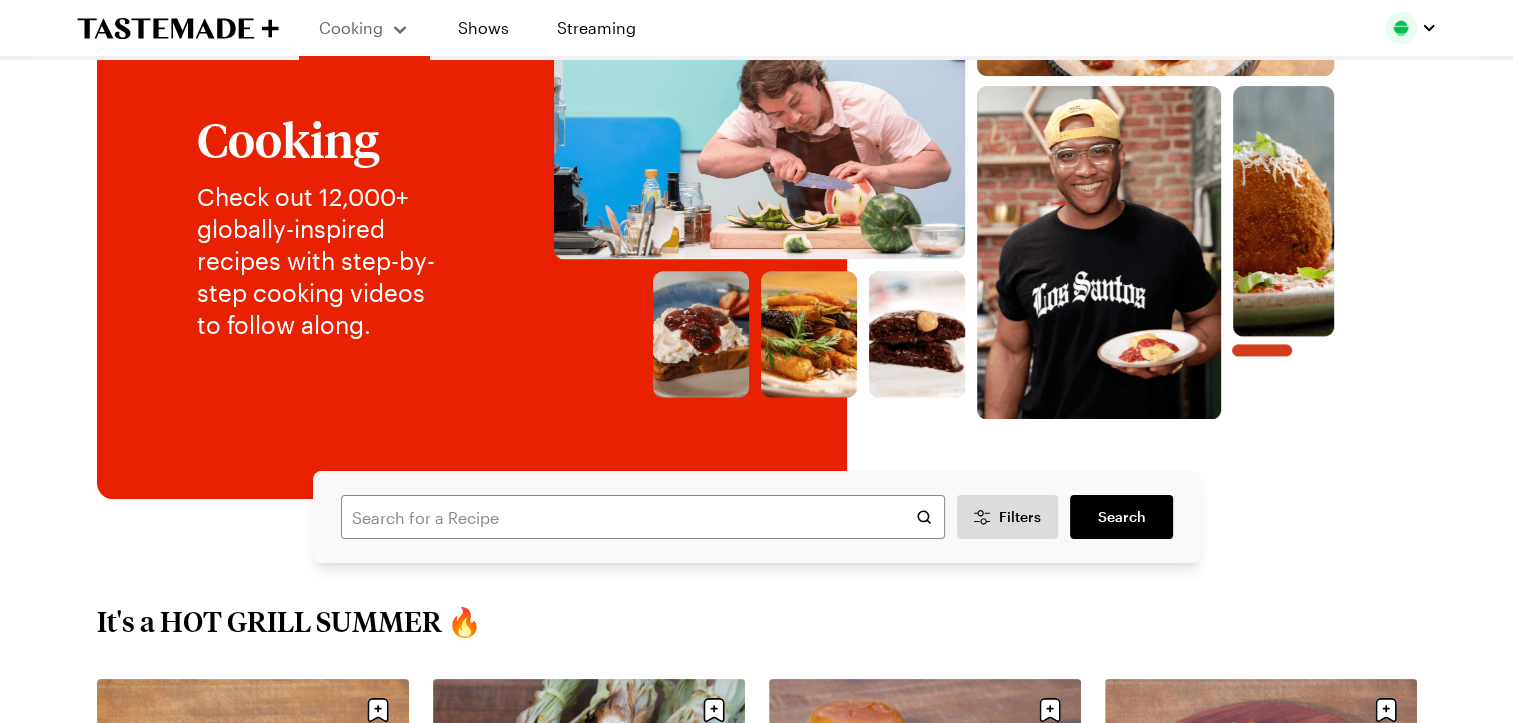 scroll, scrollTop: 215, scrollLeft: 0, axis: vertical 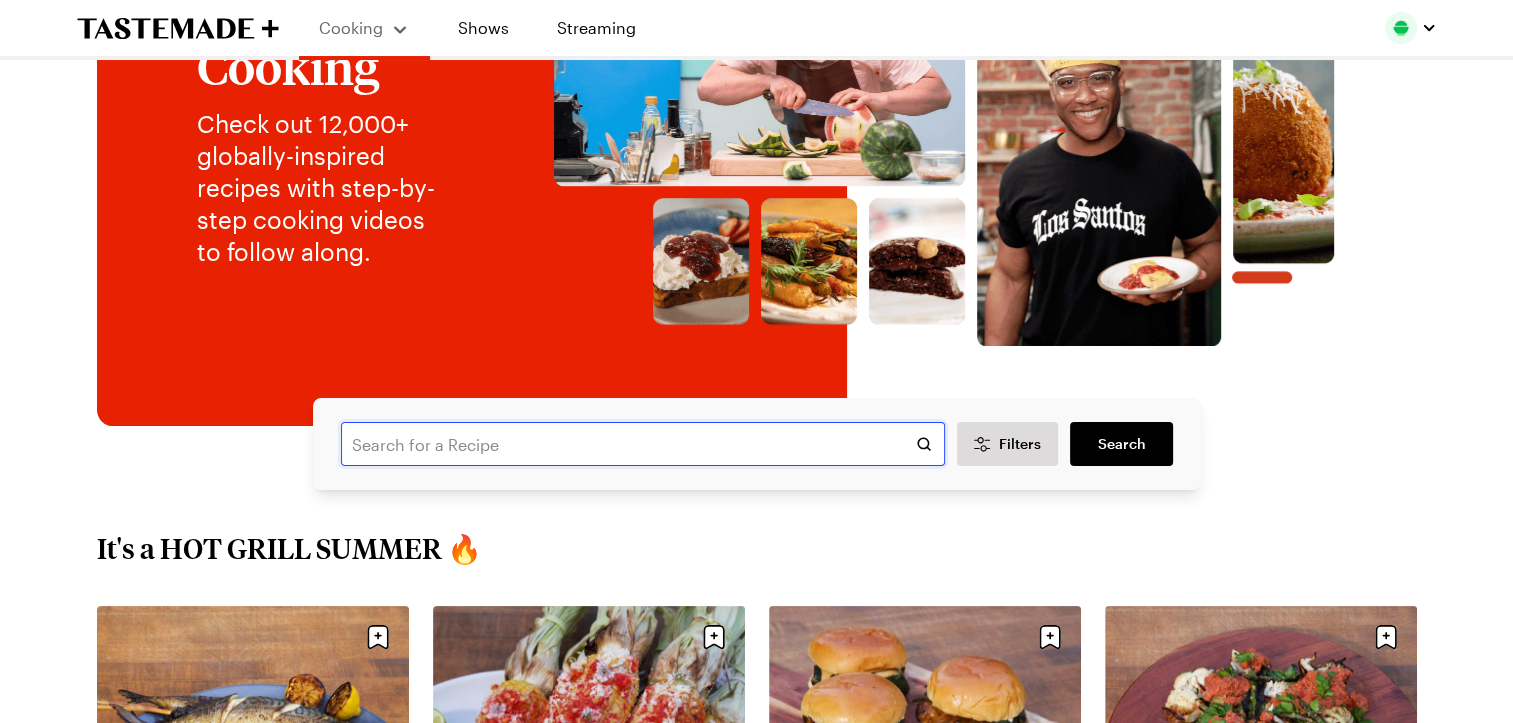 click at bounding box center [643, 444] 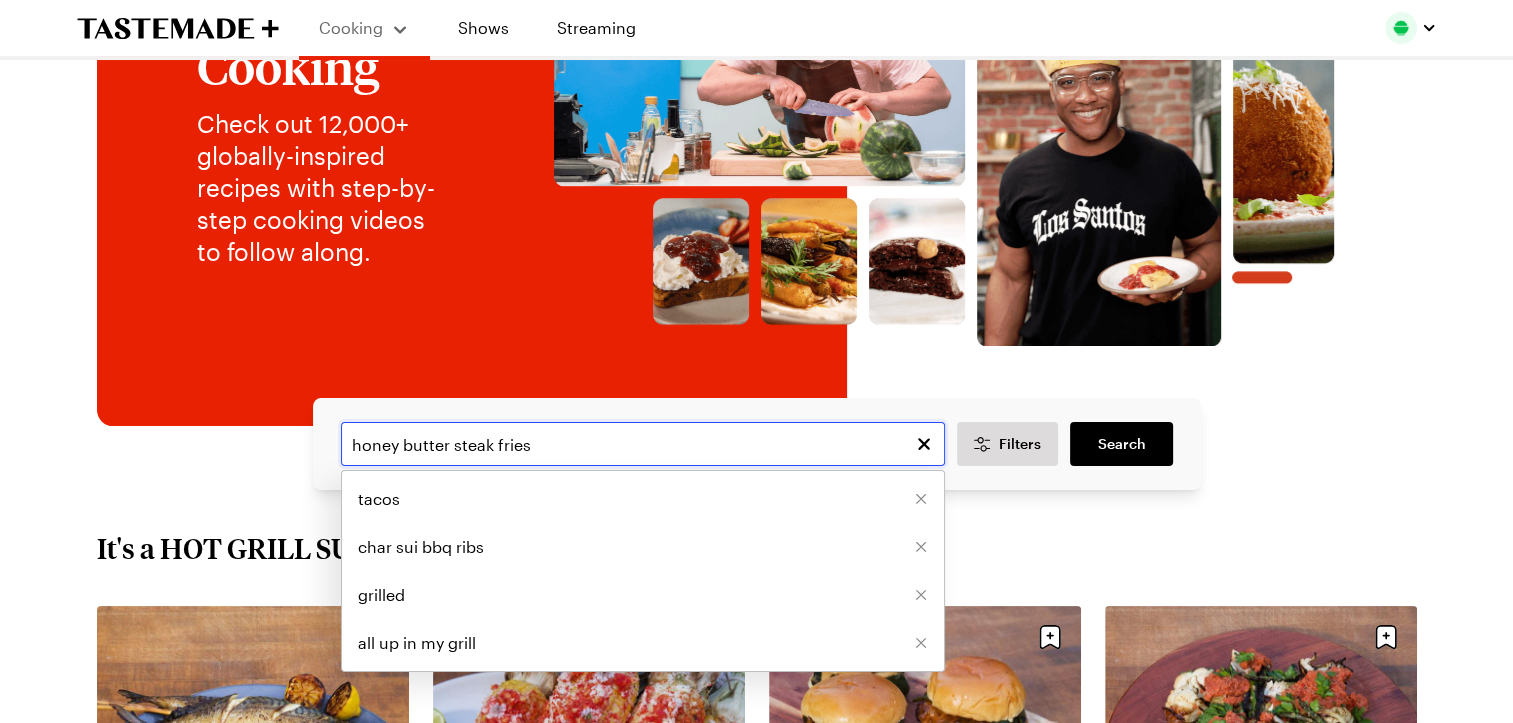 type on "honey butter steak fries" 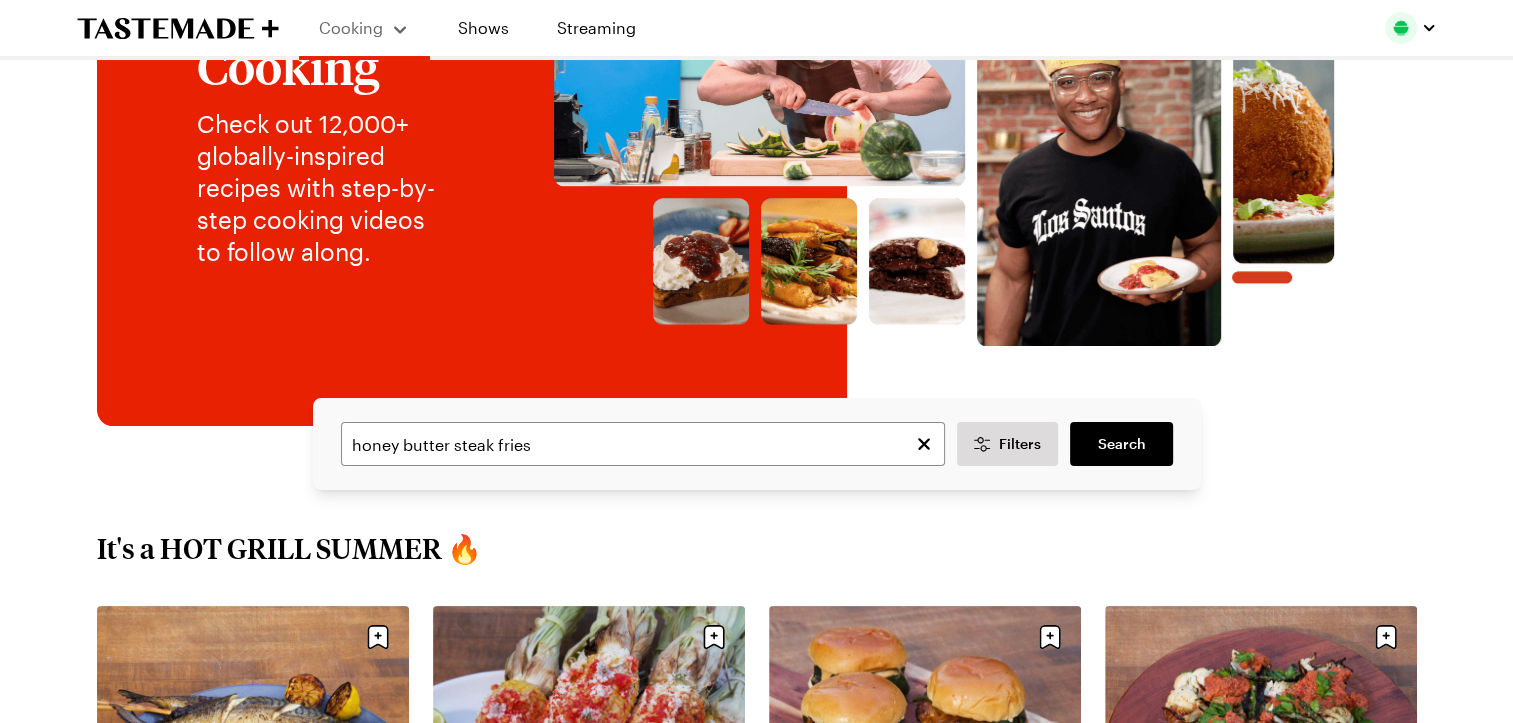 scroll, scrollTop: 0, scrollLeft: 0, axis: both 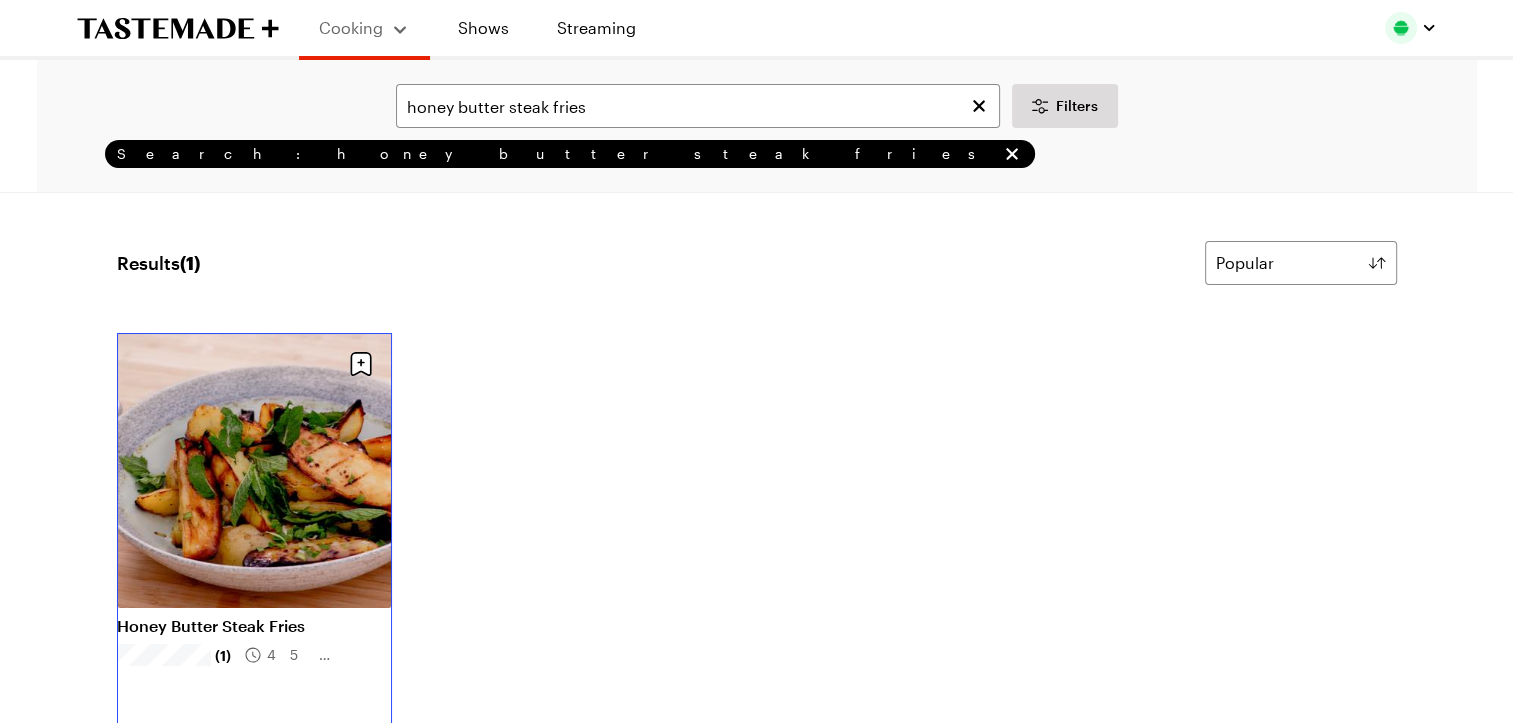 click on "Honey Butter Steak Fries" at bounding box center (254, 626) 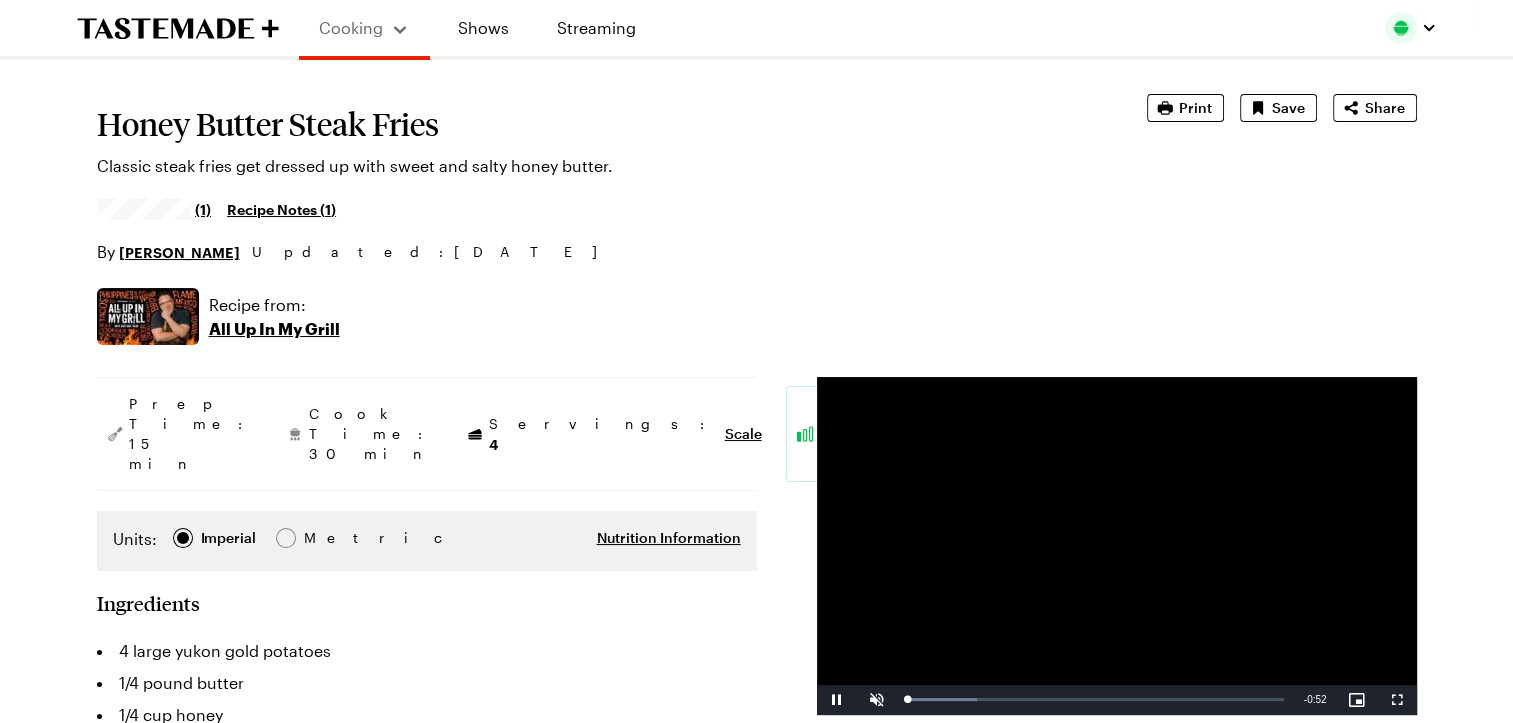 type on "x" 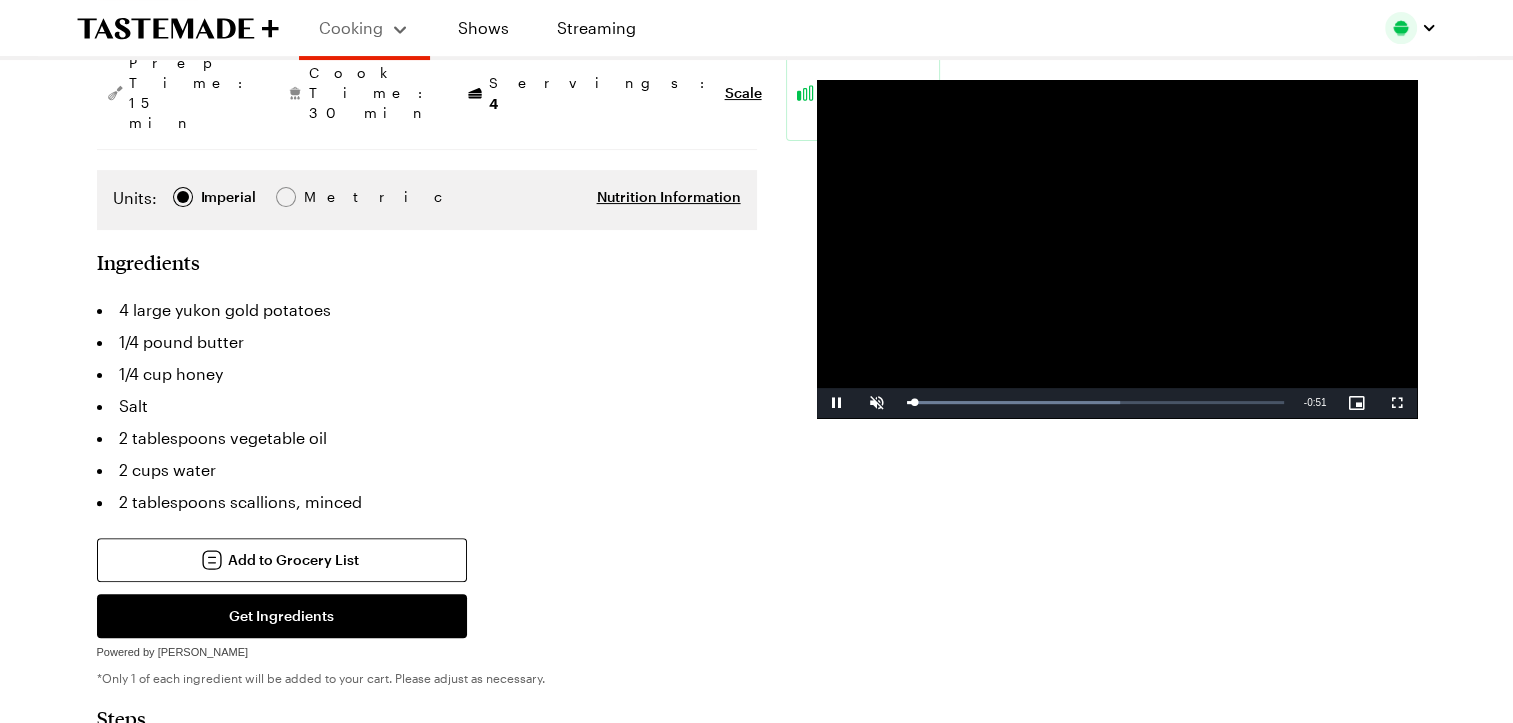 scroll, scrollTop: 451, scrollLeft: 0, axis: vertical 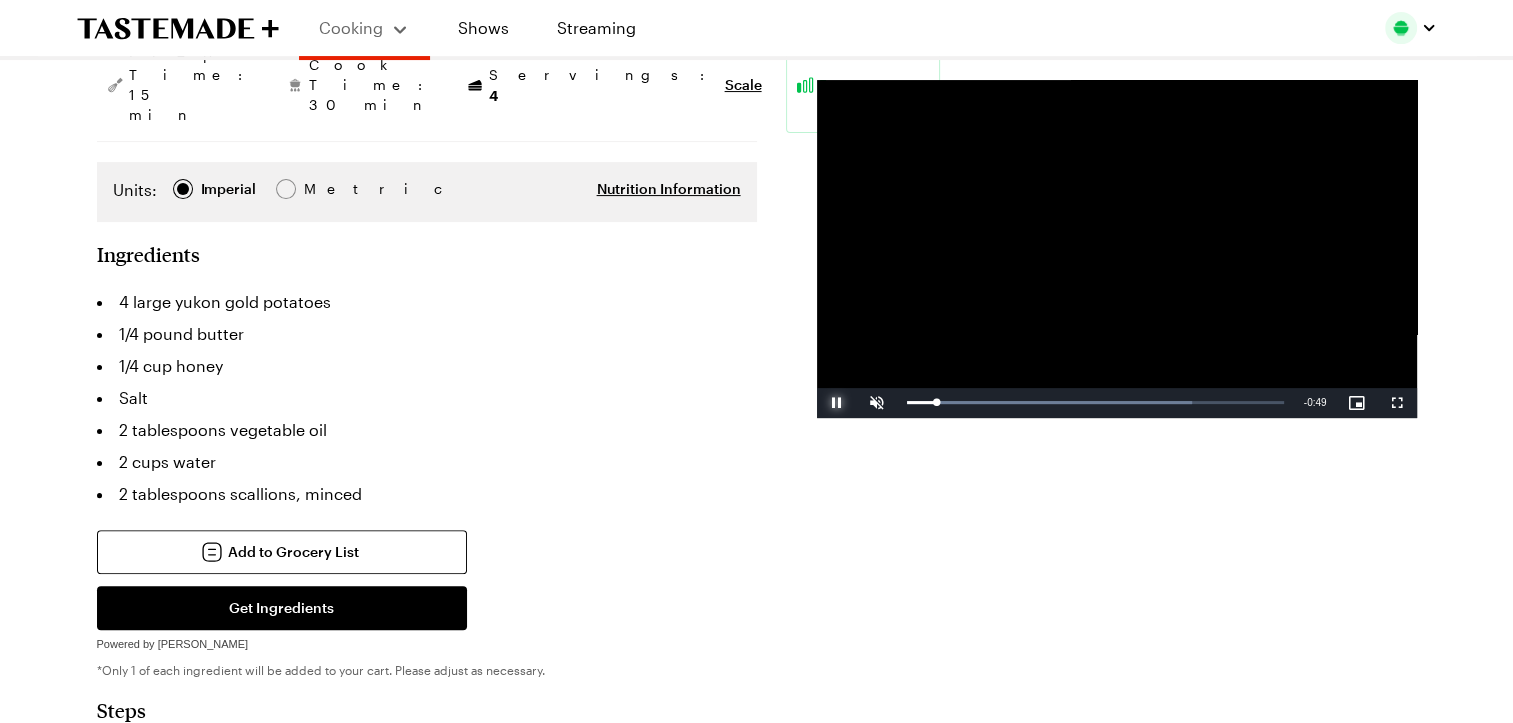 click at bounding box center (837, 403) 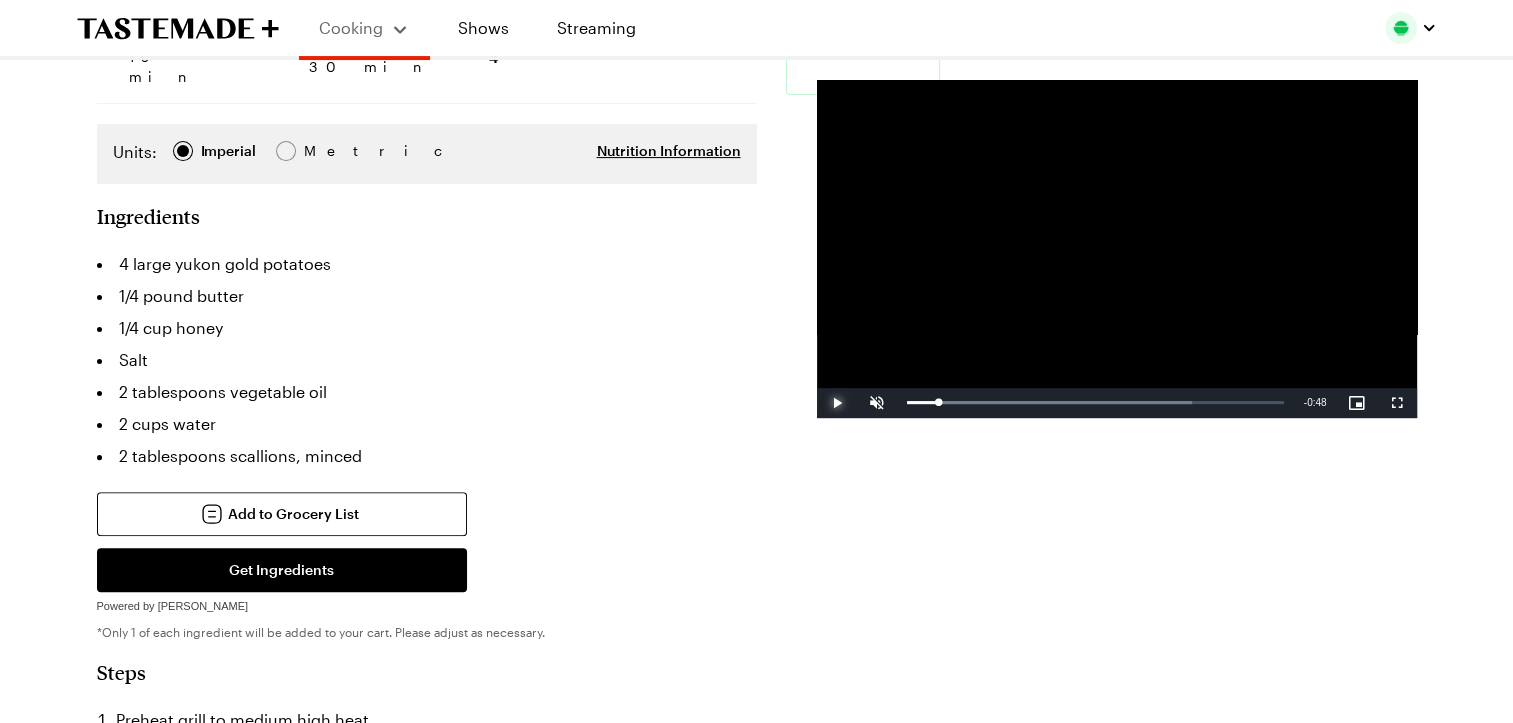 scroll, scrollTop: 485, scrollLeft: 0, axis: vertical 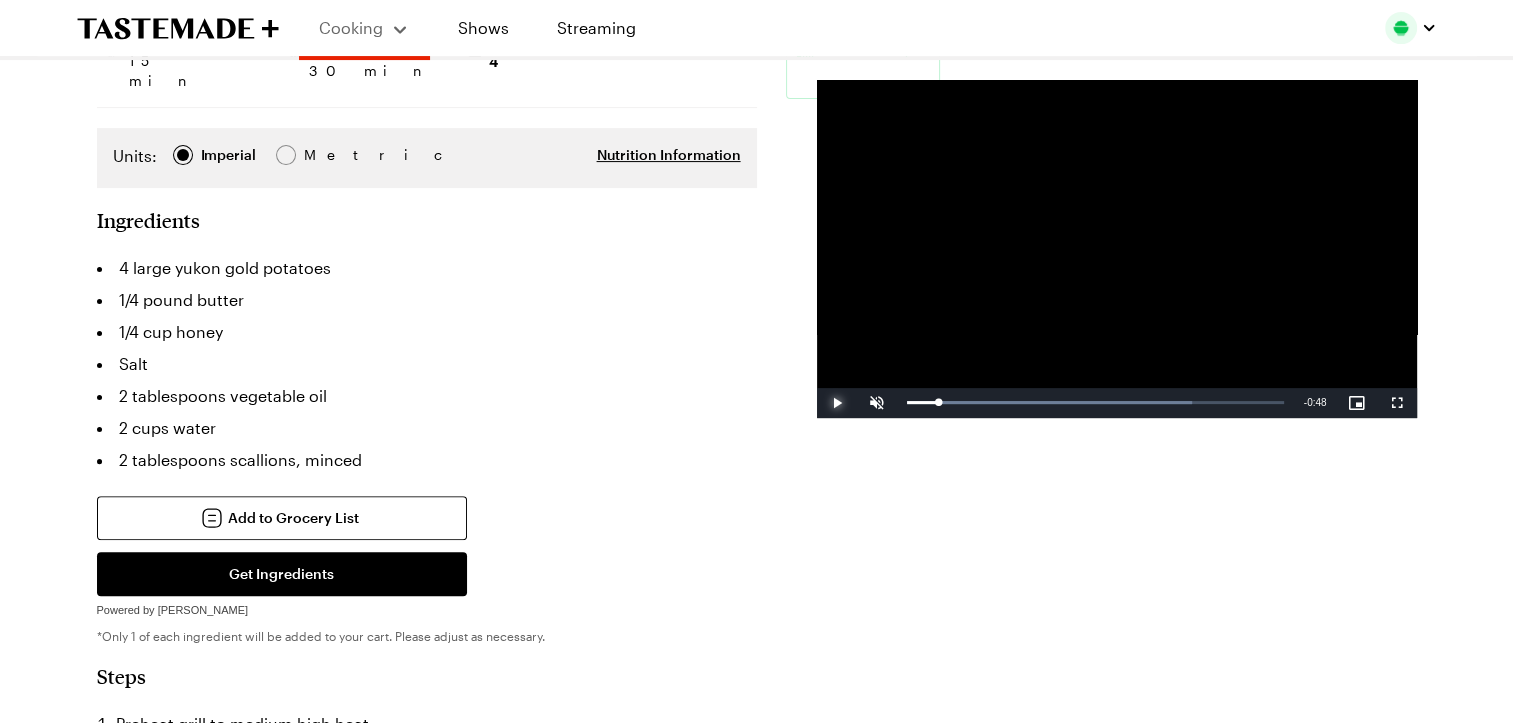 click at bounding box center [837, 403] 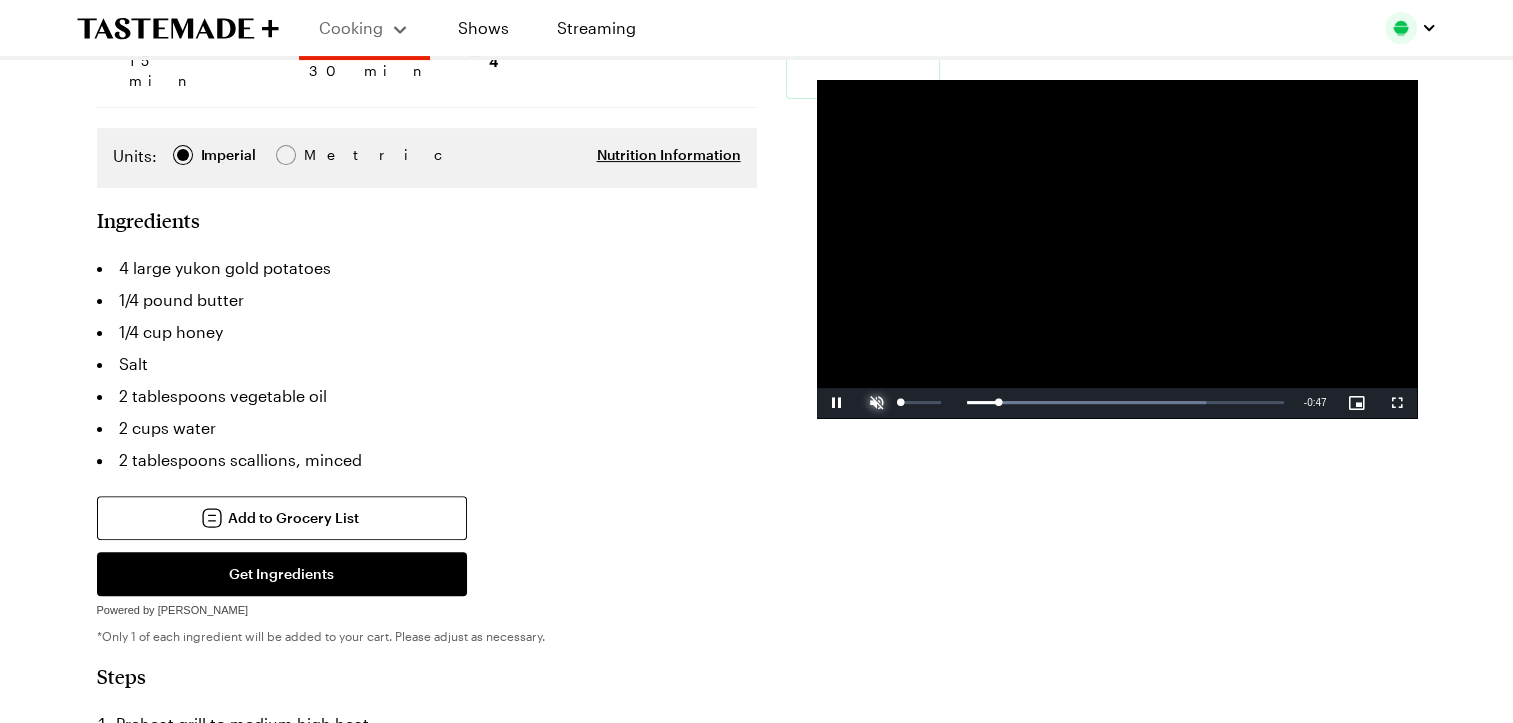 click at bounding box center [877, 403] 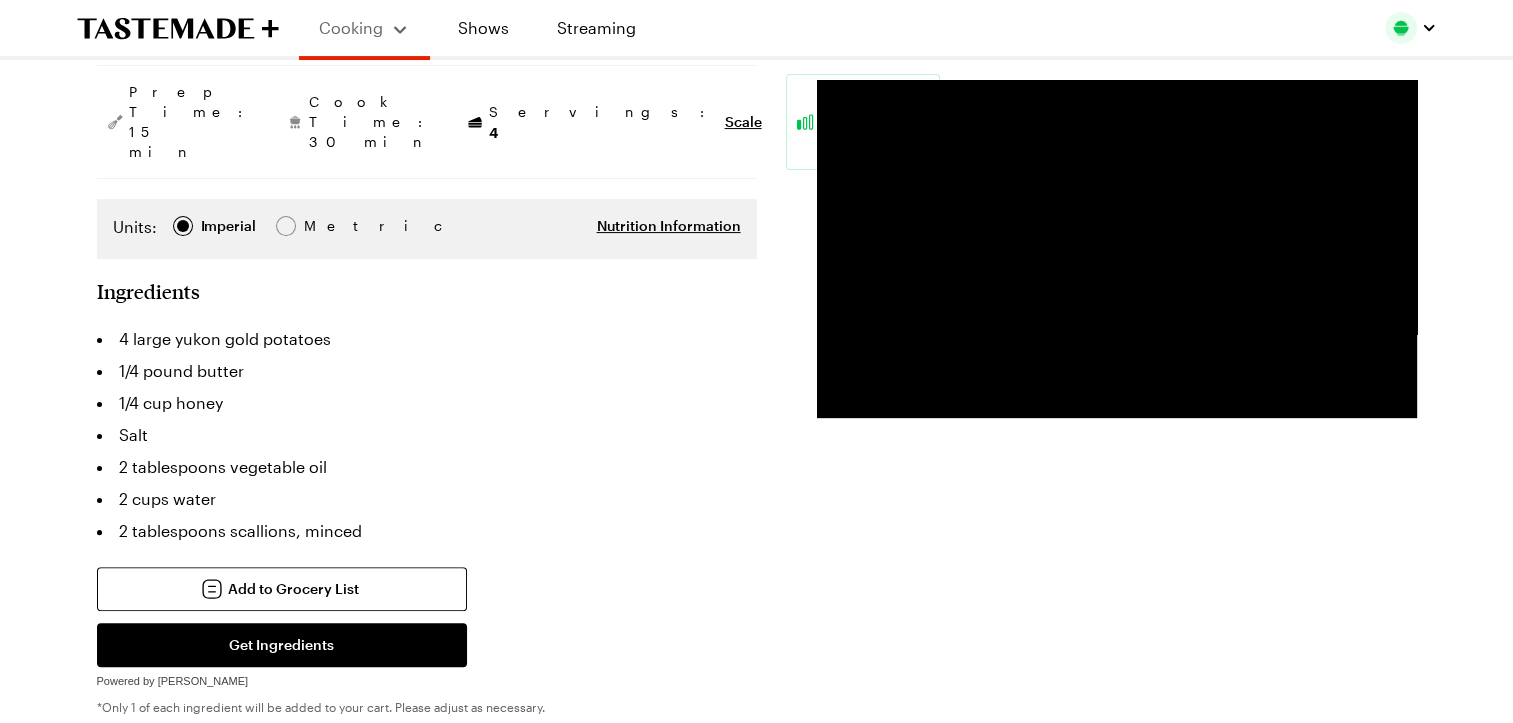 scroll, scrollTop: 426, scrollLeft: 0, axis: vertical 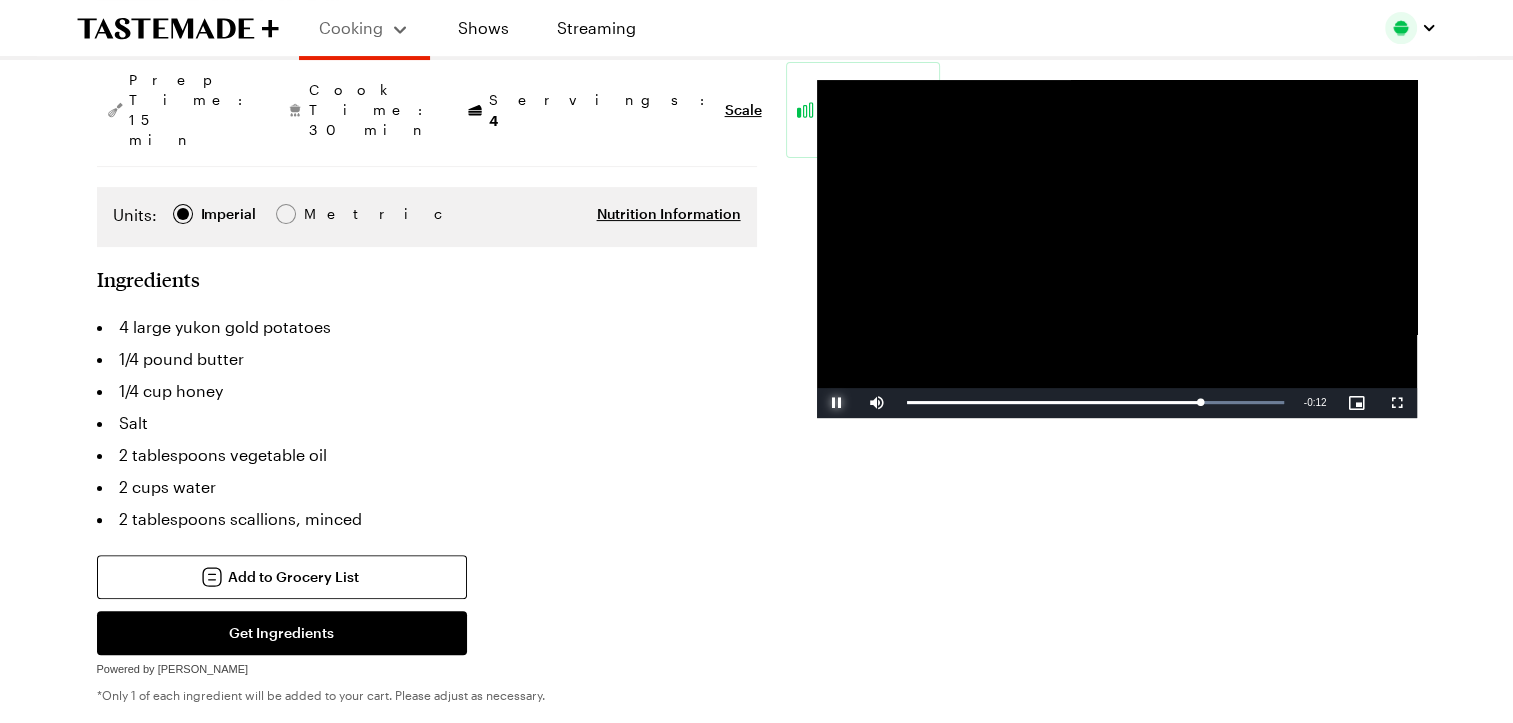 click at bounding box center (837, 403) 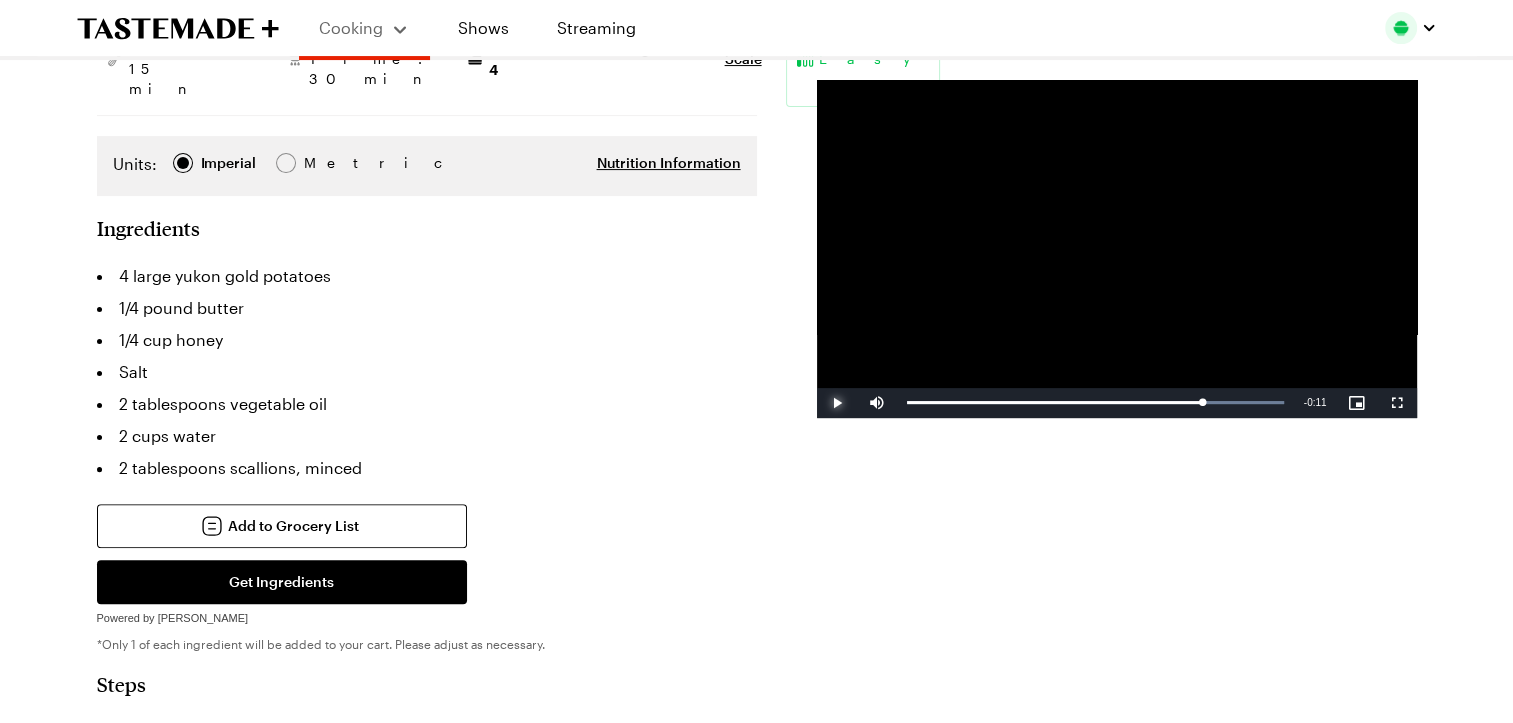 scroll, scrollTop: 448, scrollLeft: 0, axis: vertical 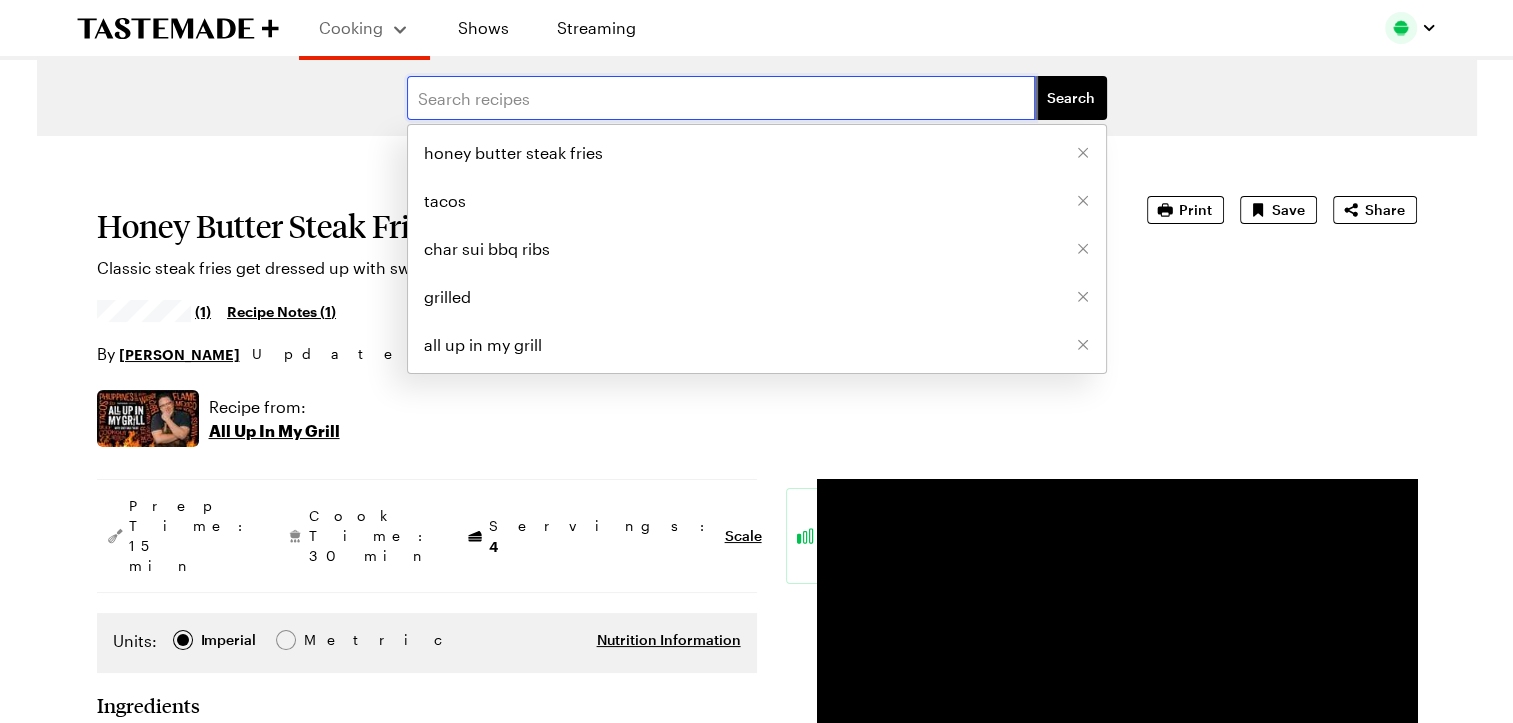 click at bounding box center (721, 98) 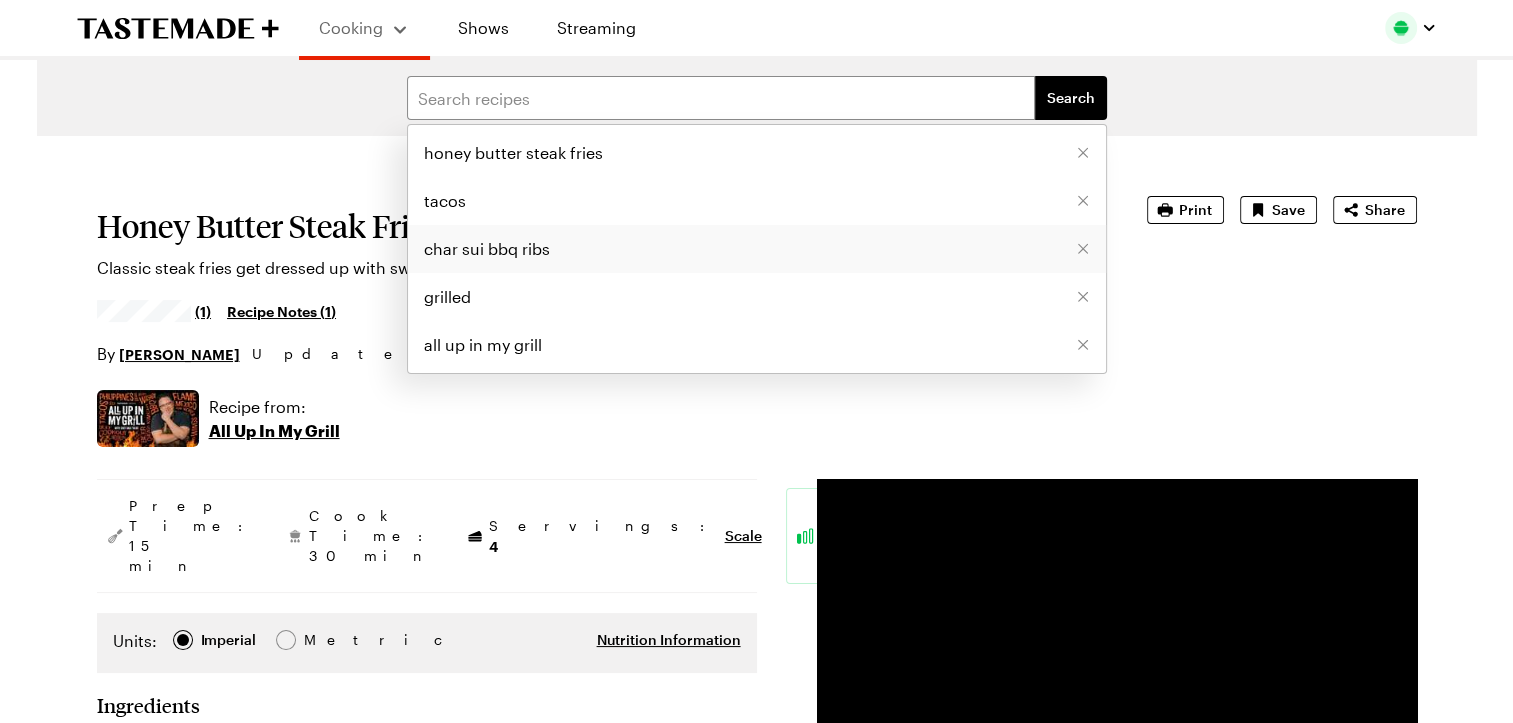 click on "char sui bbq ribs" at bounding box center (487, 249) 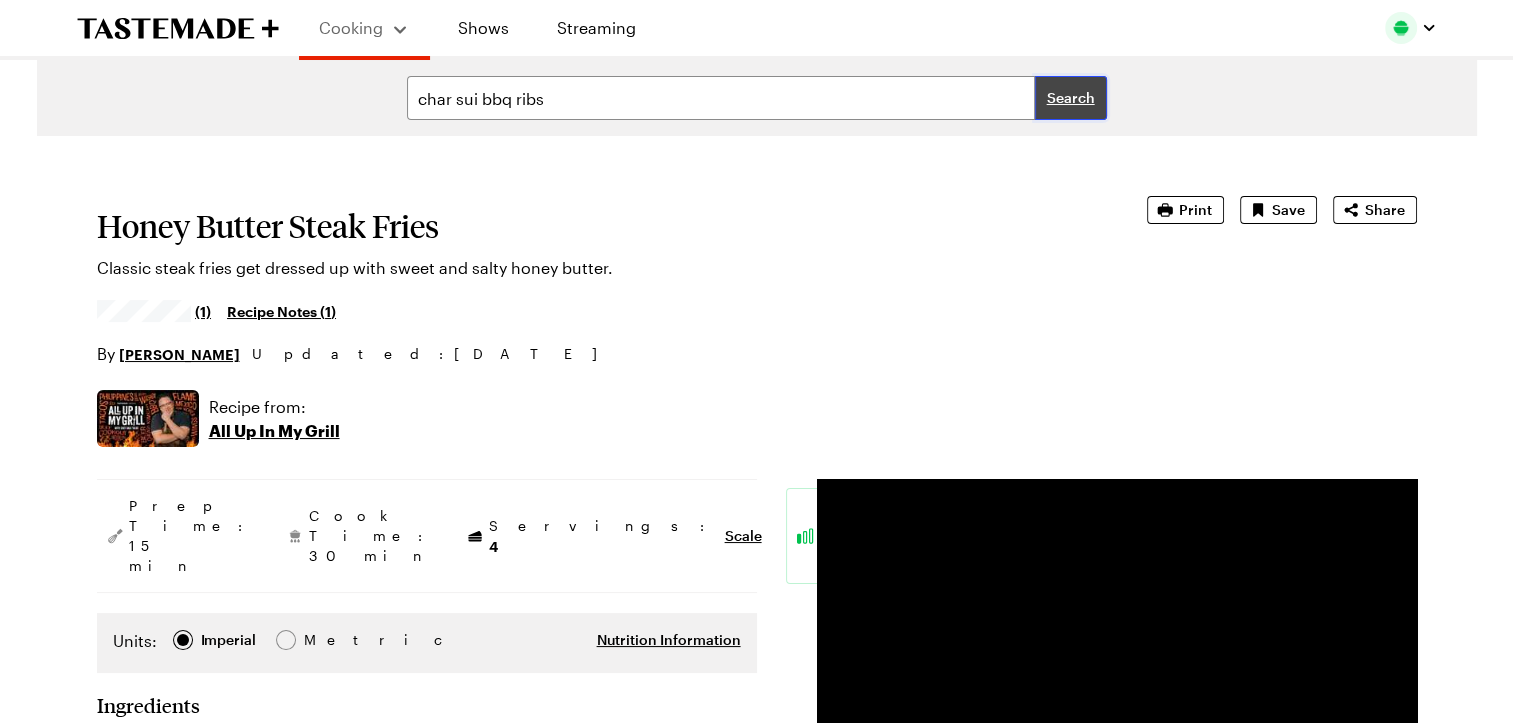 click on "Search" at bounding box center [1071, 98] 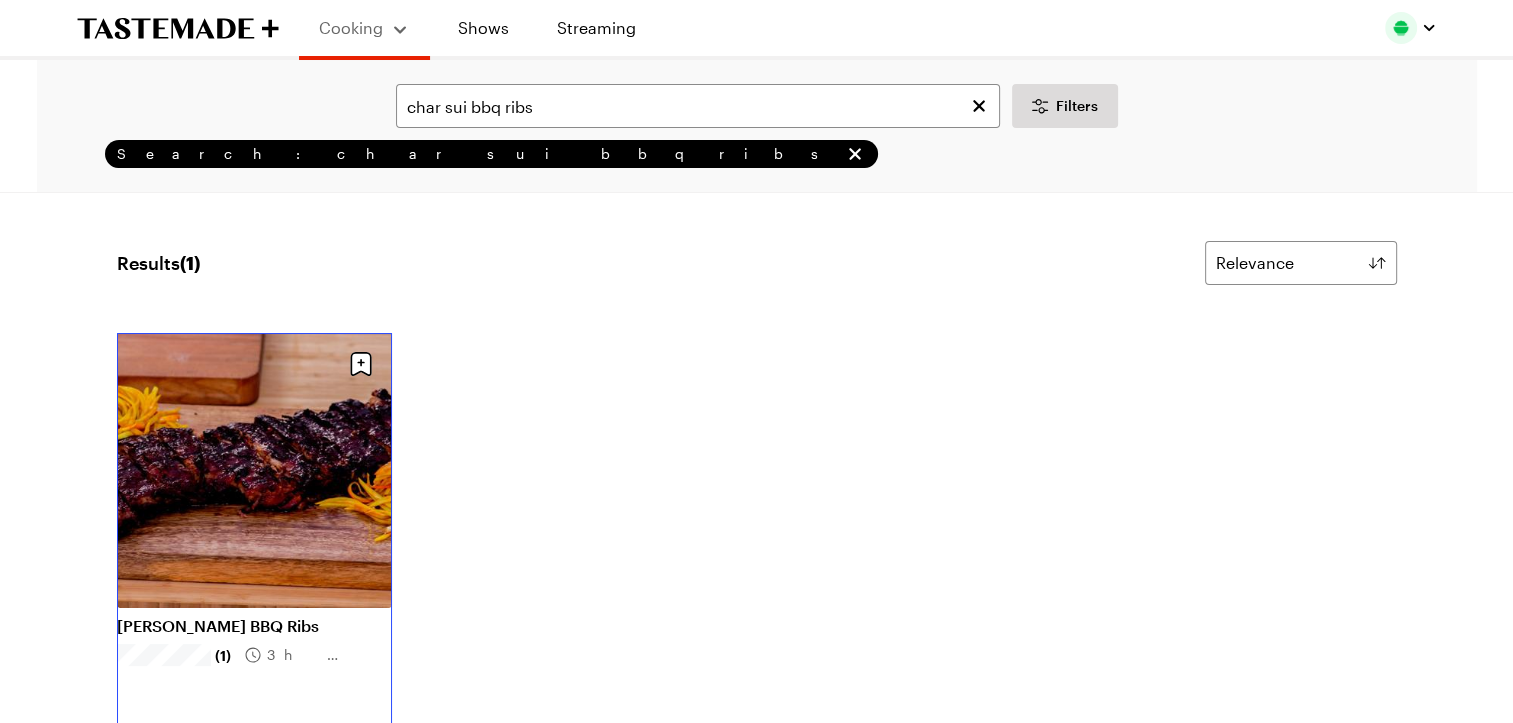 click on "[PERSON_NAME] BBQ Ribs" at bounding box center (254, 626) 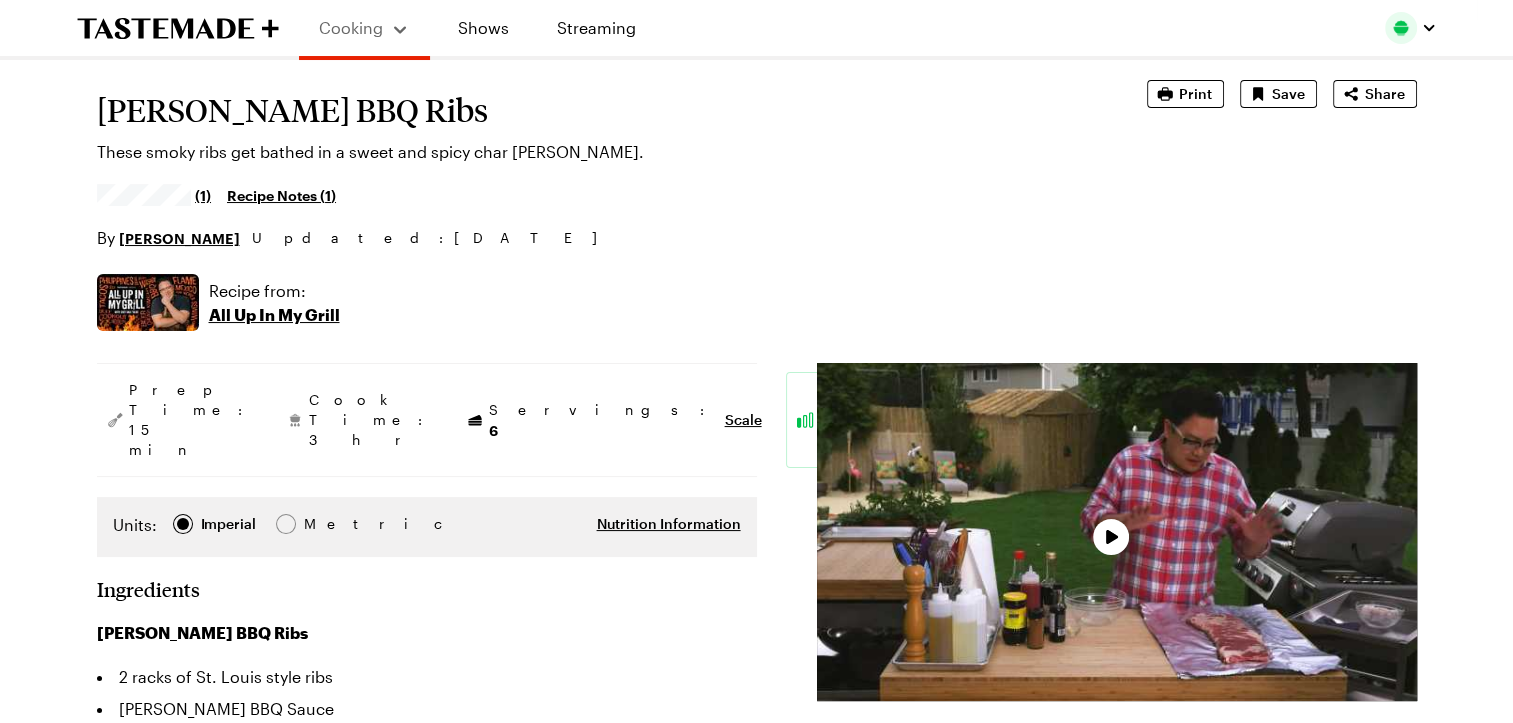 type on "x" 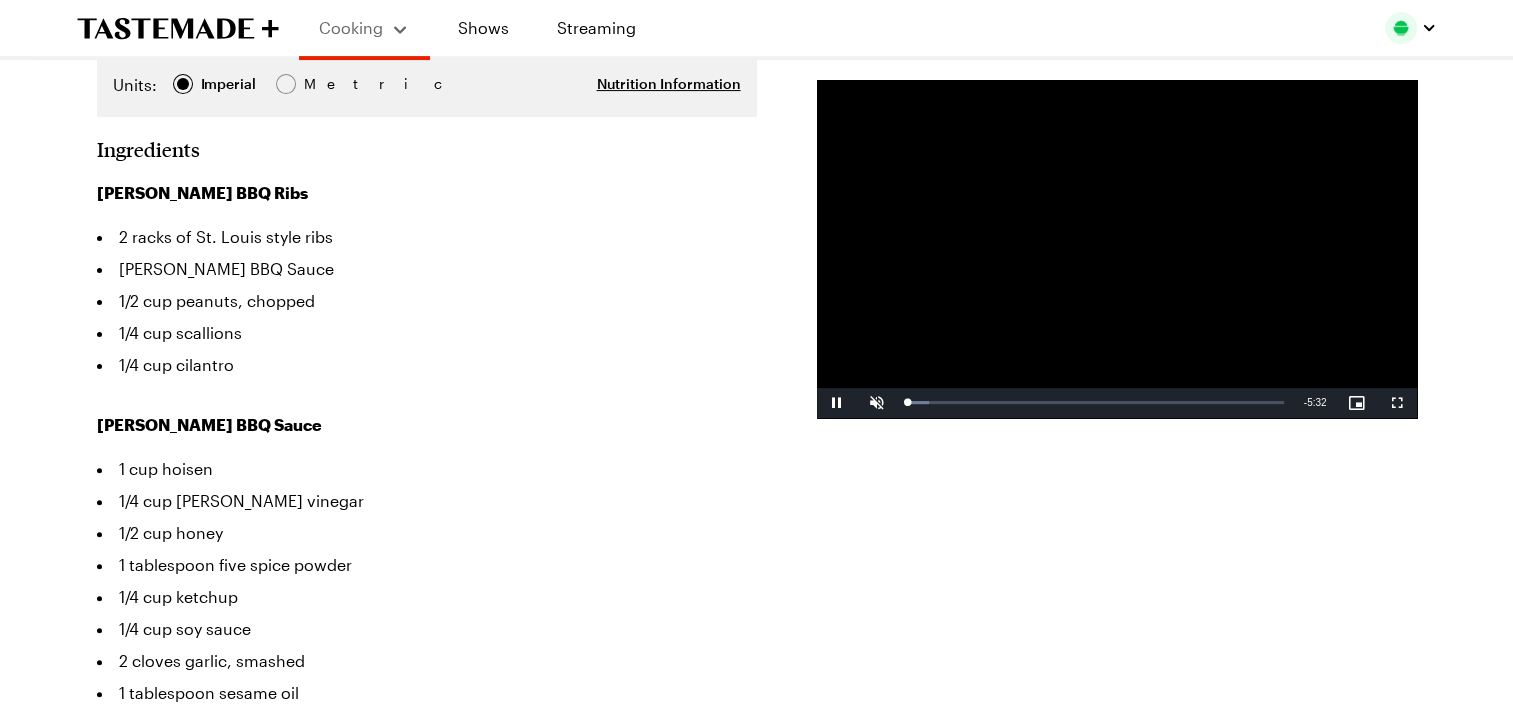 scroll, scrollTop: 582, scrollLeft: 0, axis: vertical 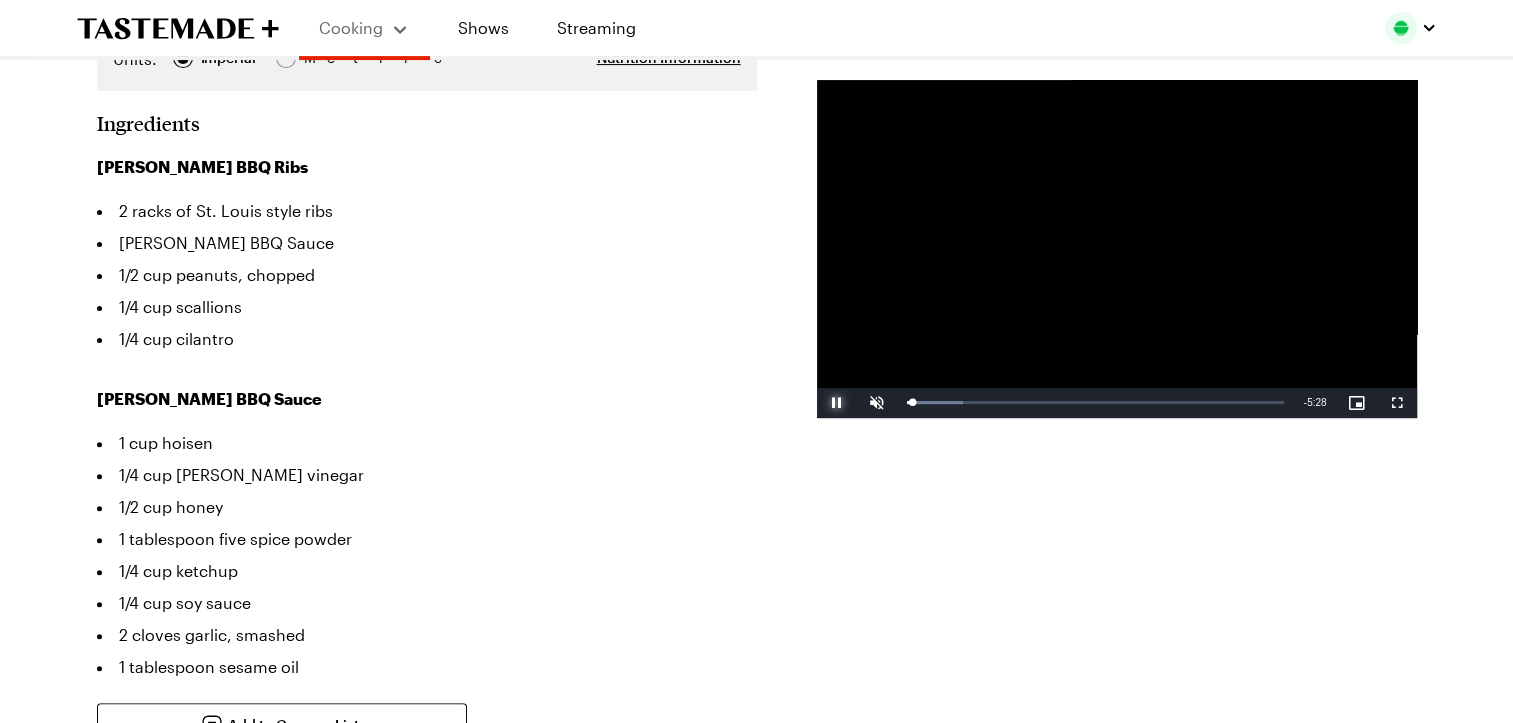 click at bounding box center [837, 403] 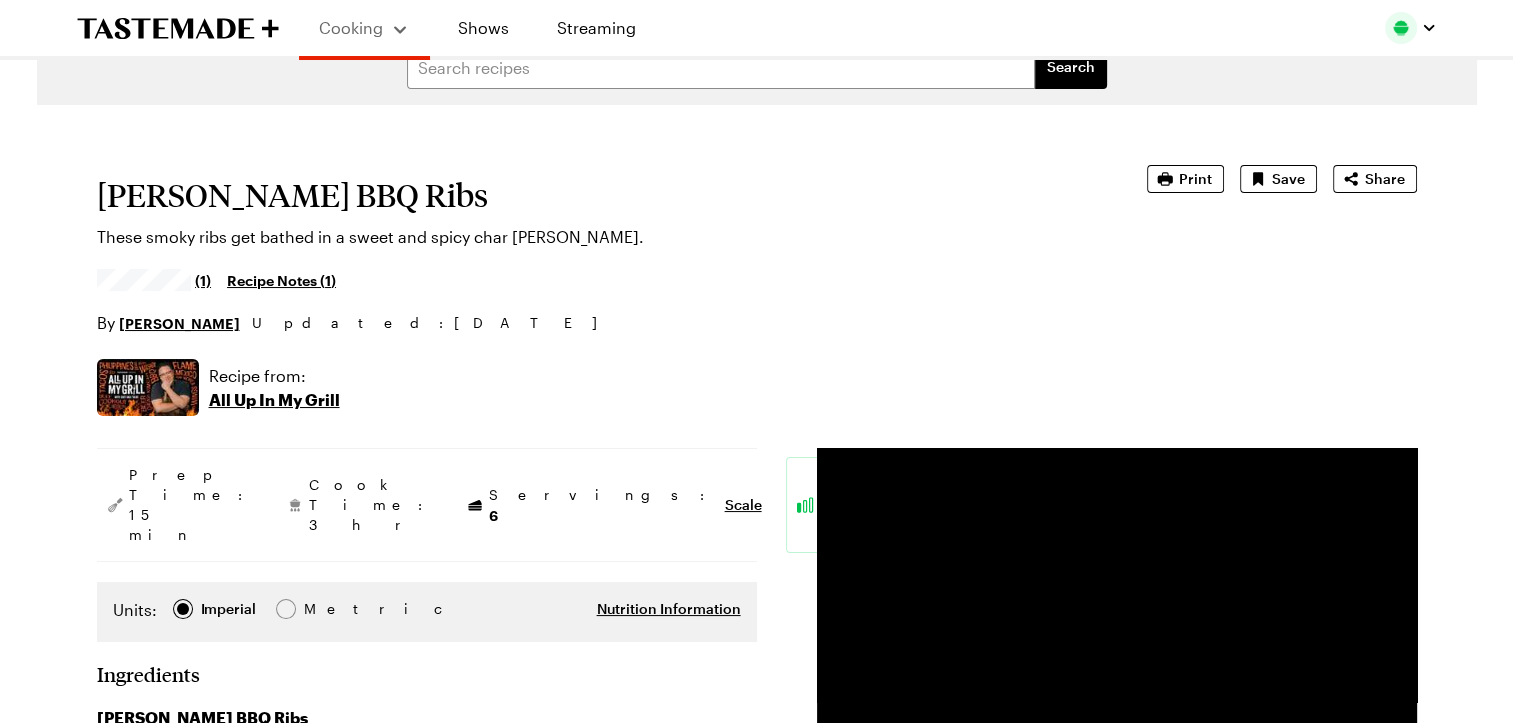 scroll, scrollTop: 0, scrollLeft: 0, axis: both 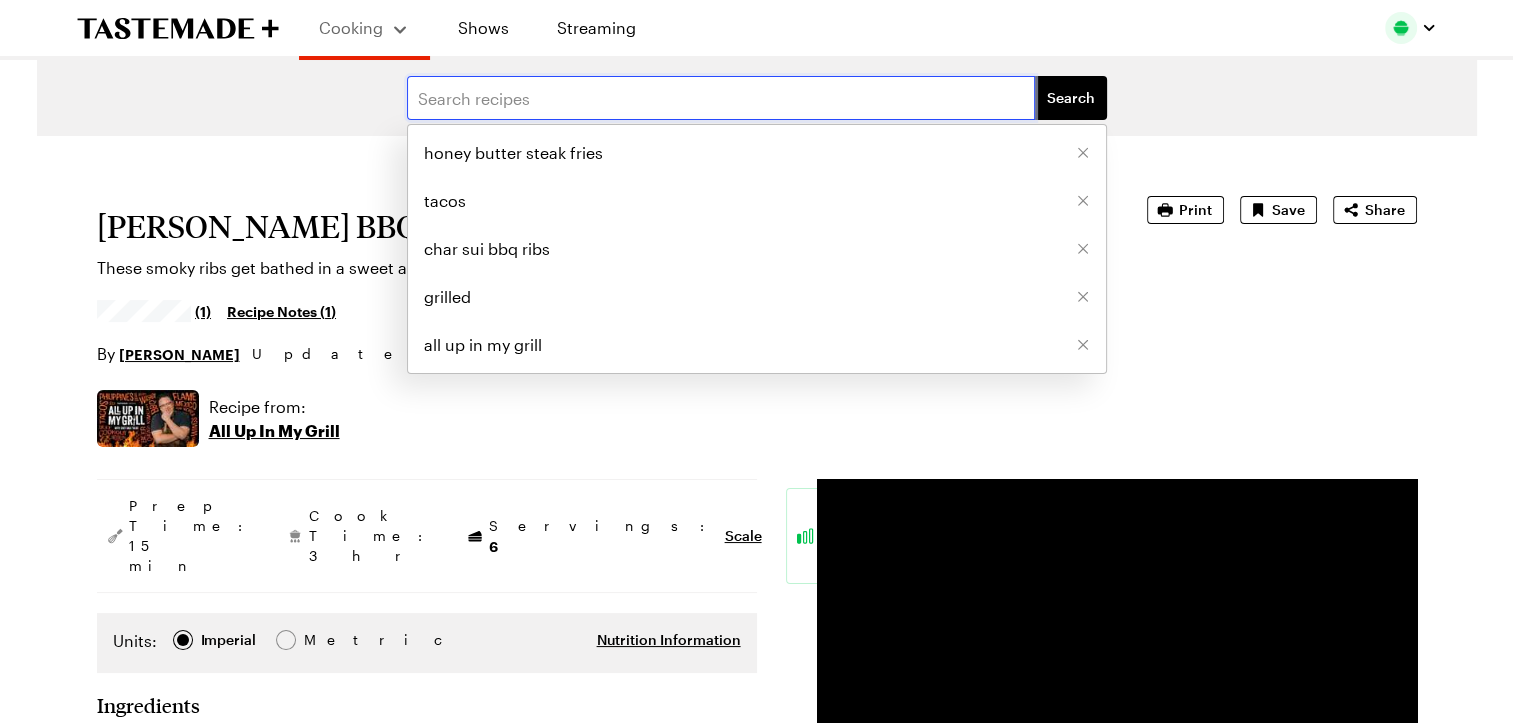 click at bounding box center (721, 98) 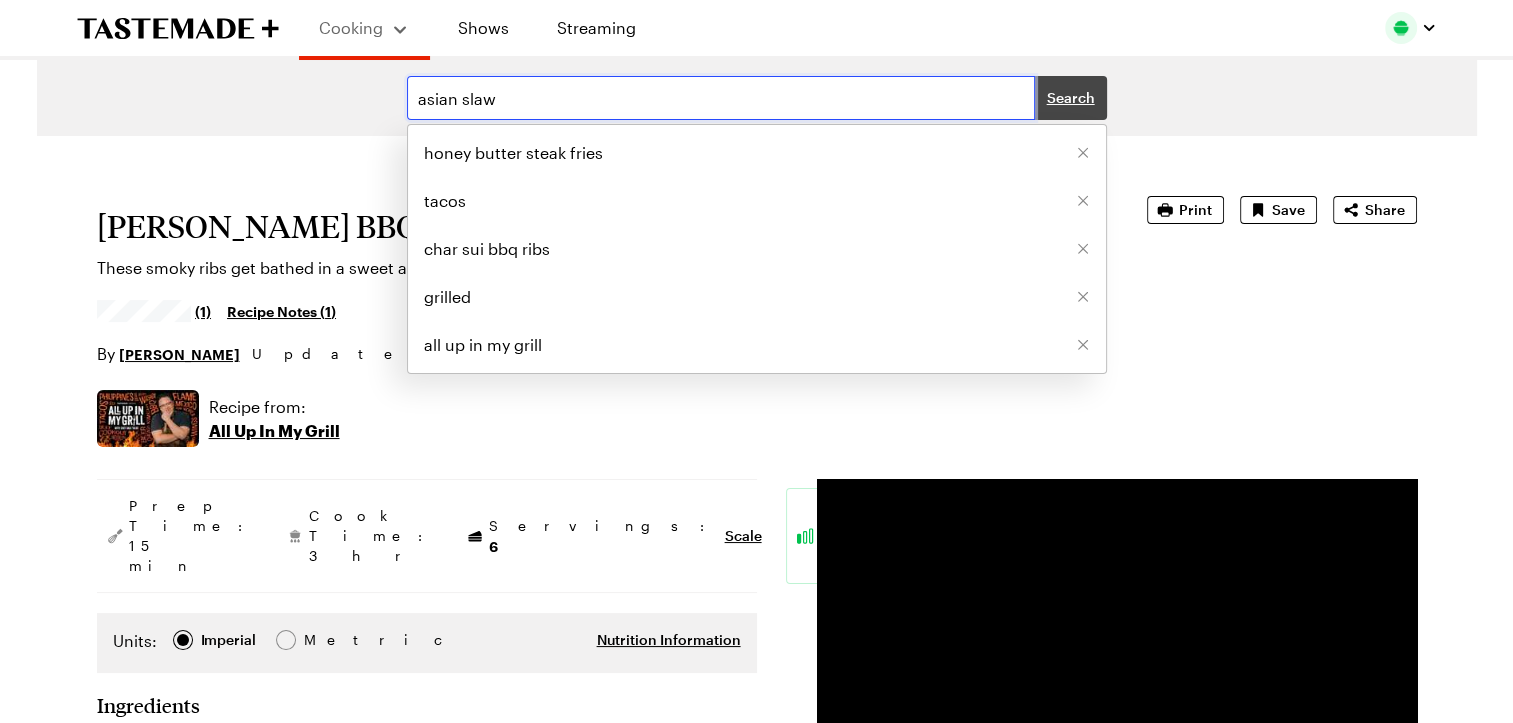 type on "asian slaw" 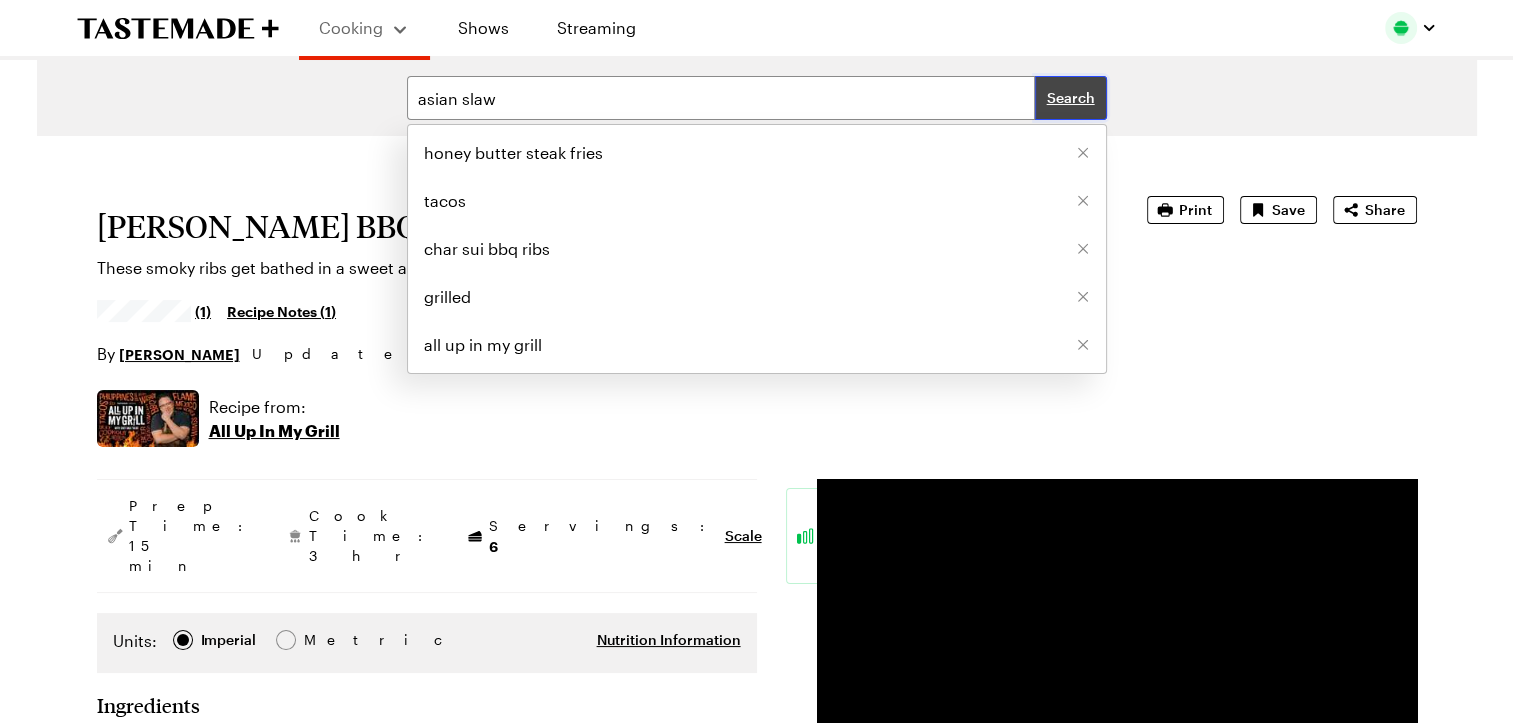 click on "Search" at bounding box center (1071, 98) 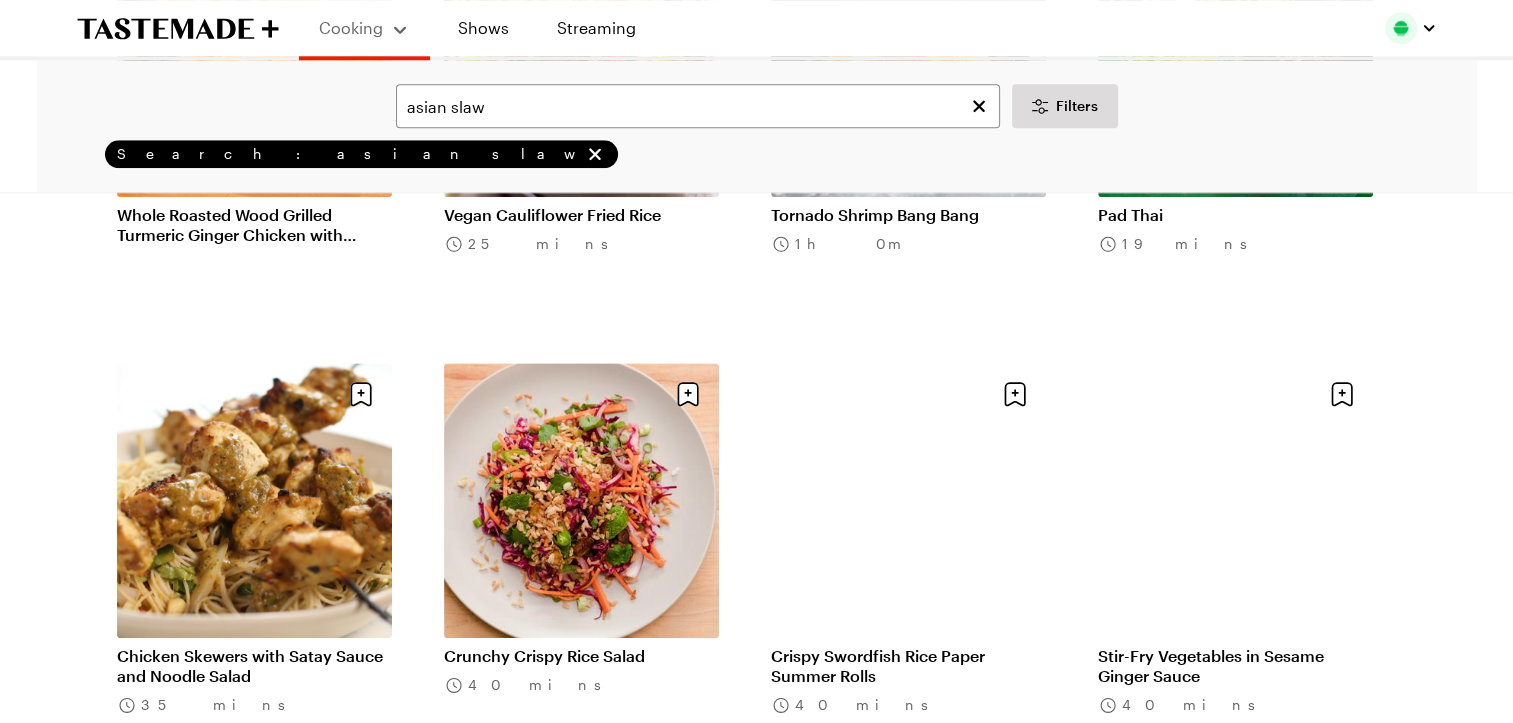 scroll, scrollTop: 2218, scrollLeft: 0, axis: vertical 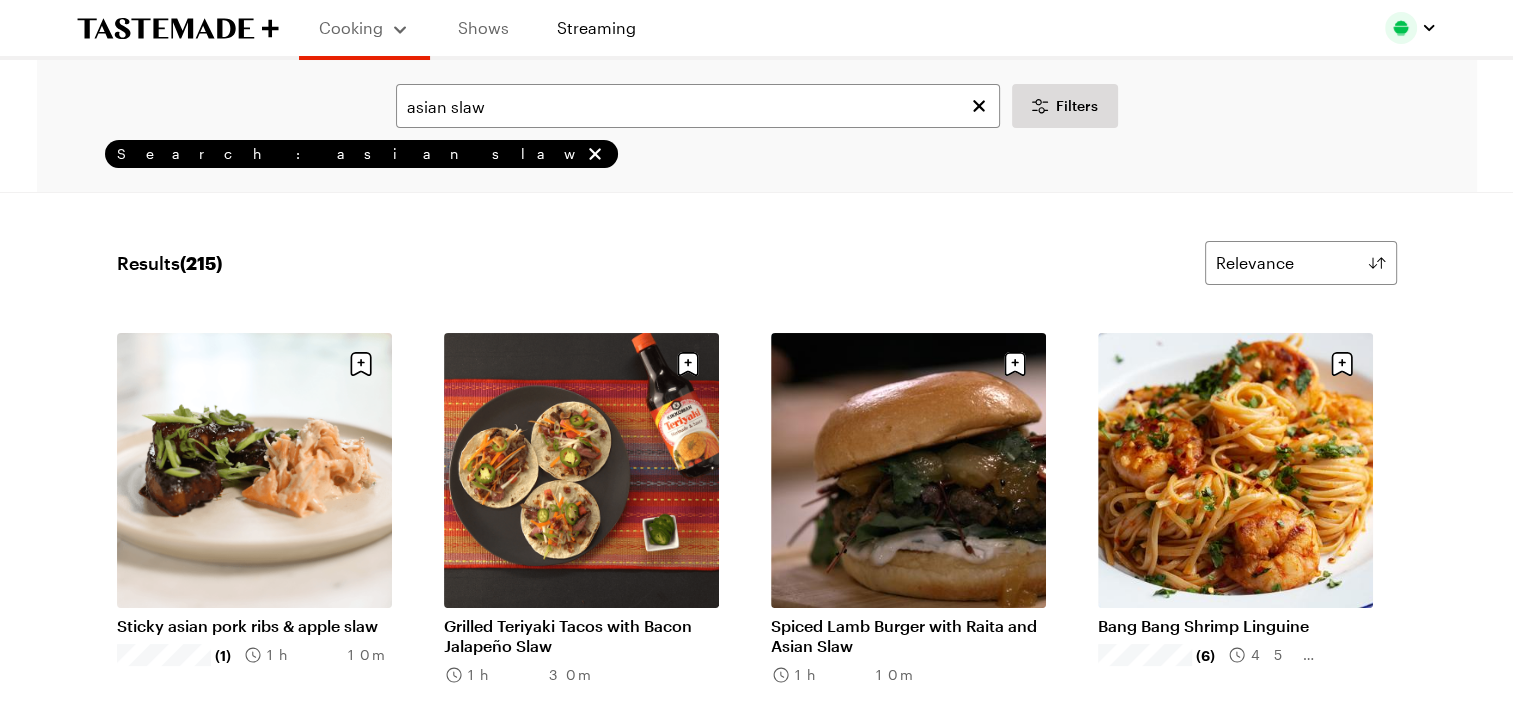 click on "Shows" at bounding box center (483, 28) 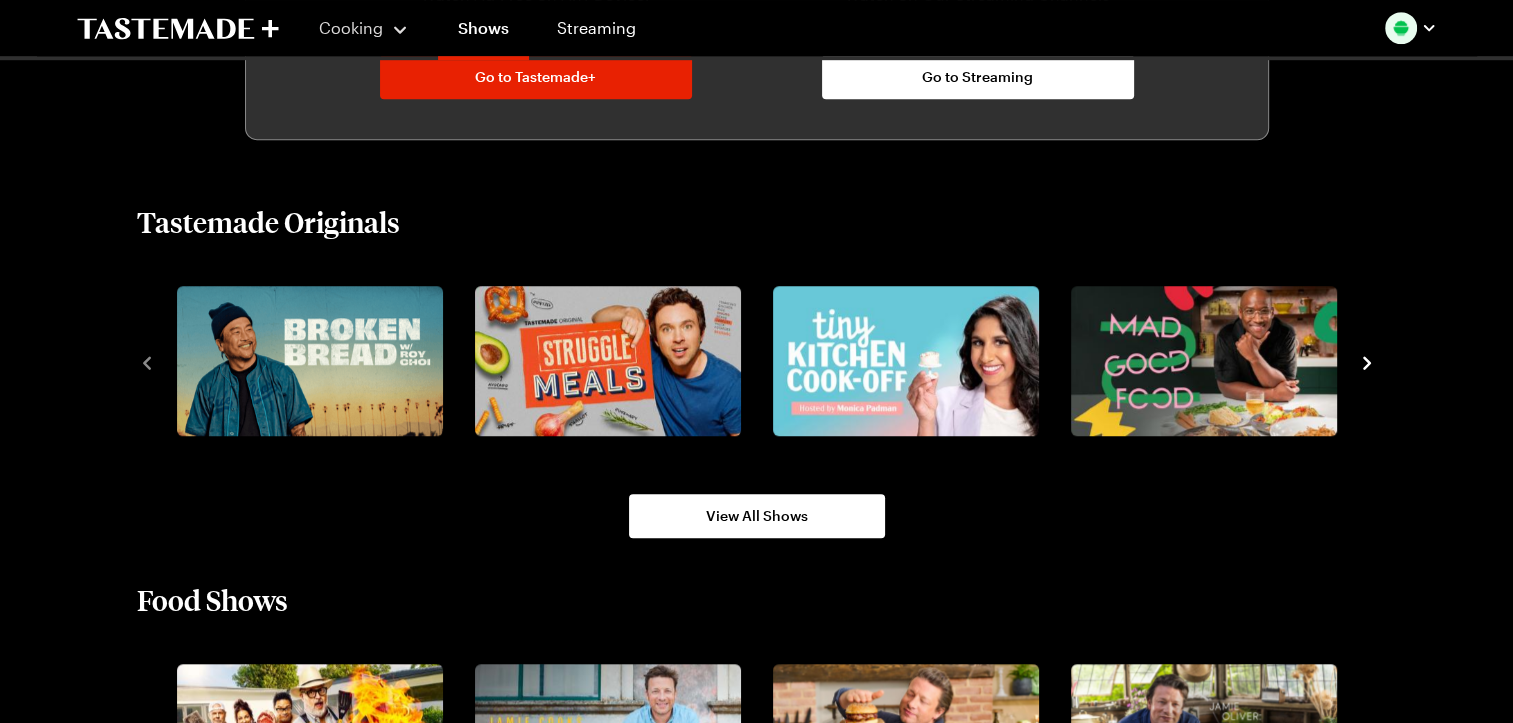 scroll, scrollTop: 1391, scrollLeft: 0, axis: vertical 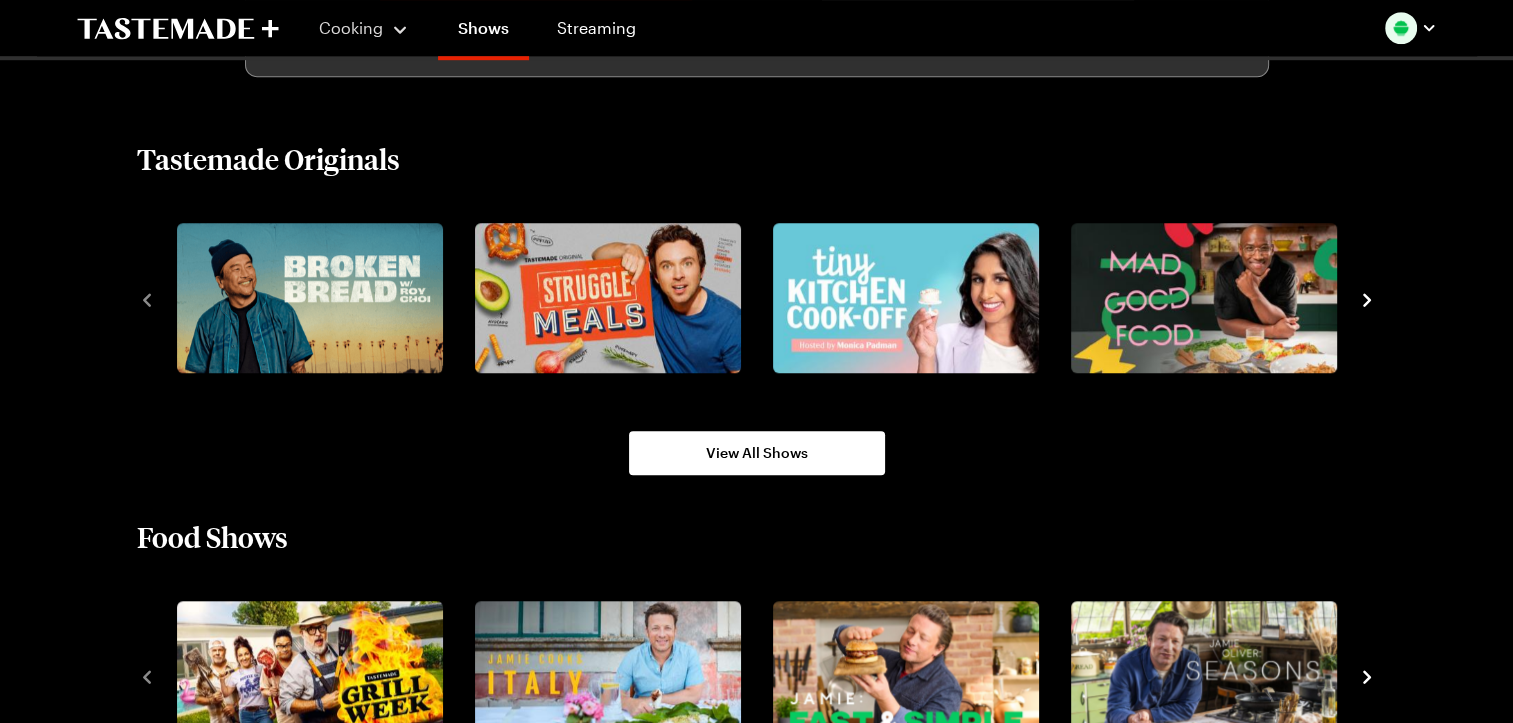 click 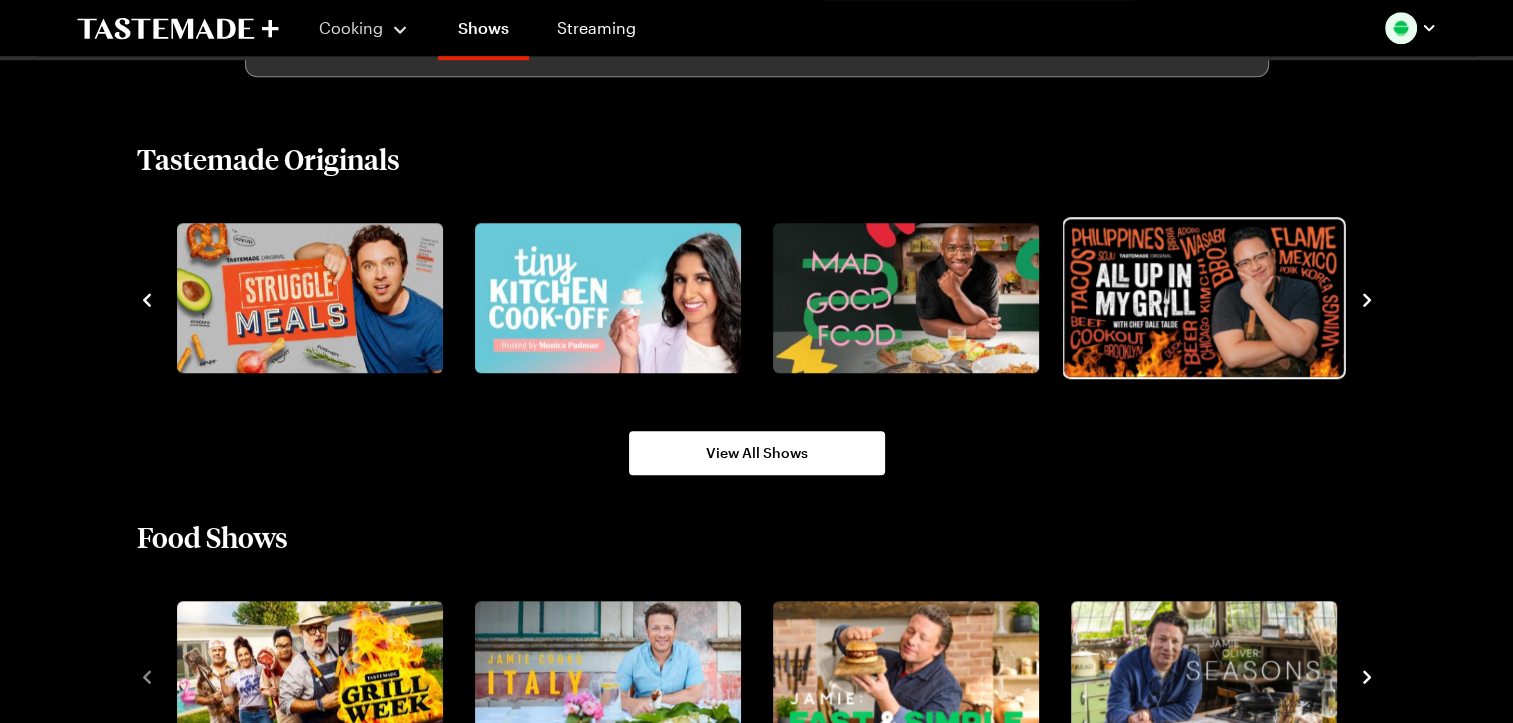 click at bounding box center (1203, 297) 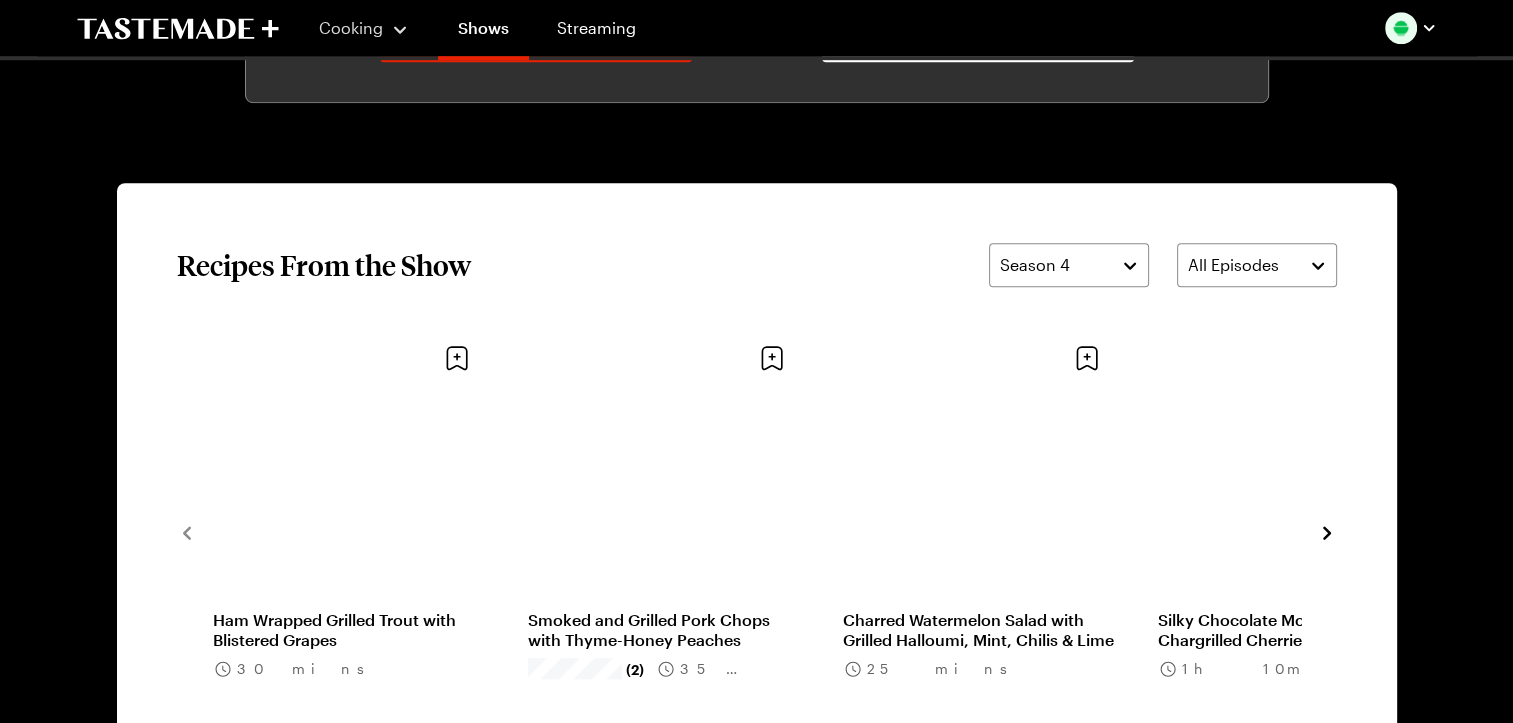 scroll, scrollTop: 0, scrollLeft: 0, axis: both 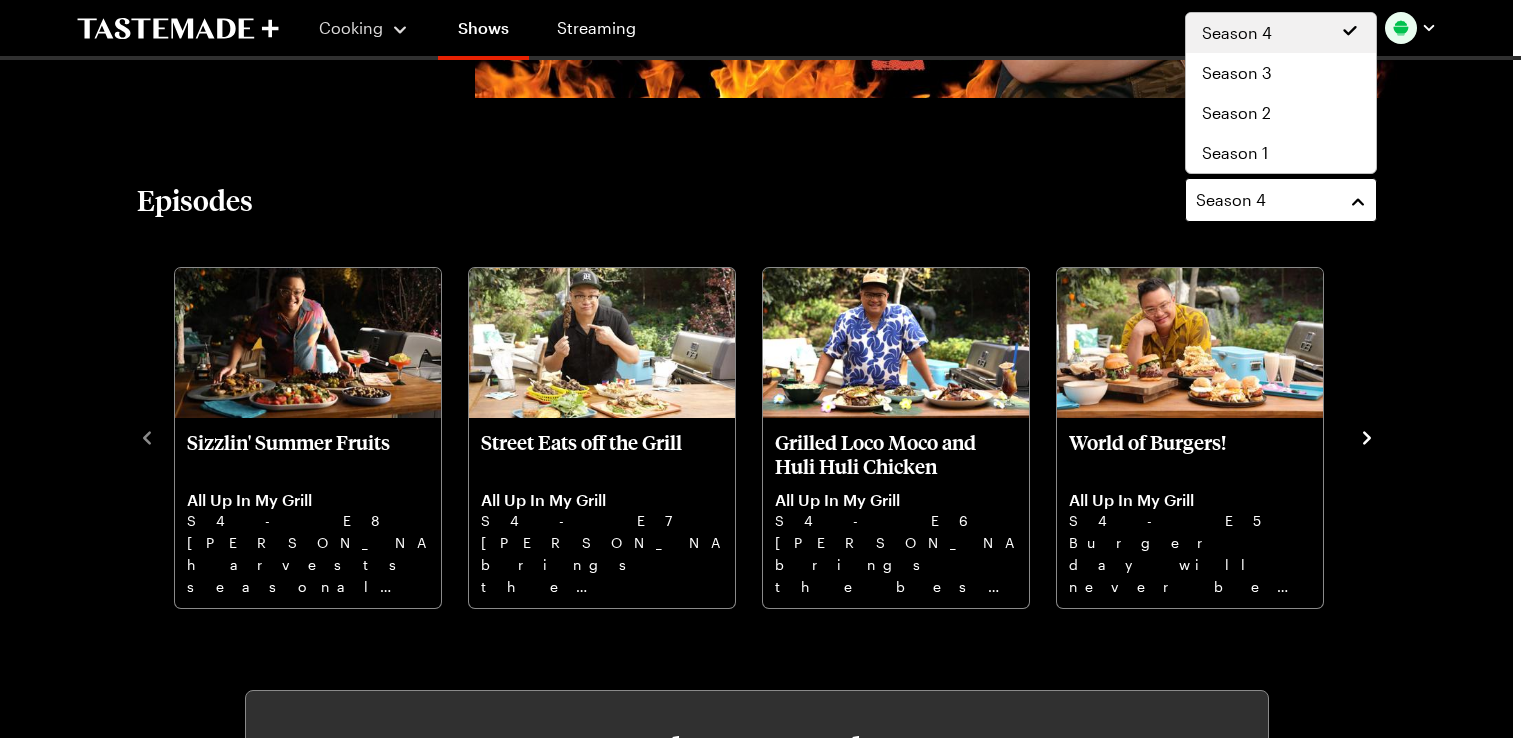 click on "Season 4" at bounding box center (1281, 200) 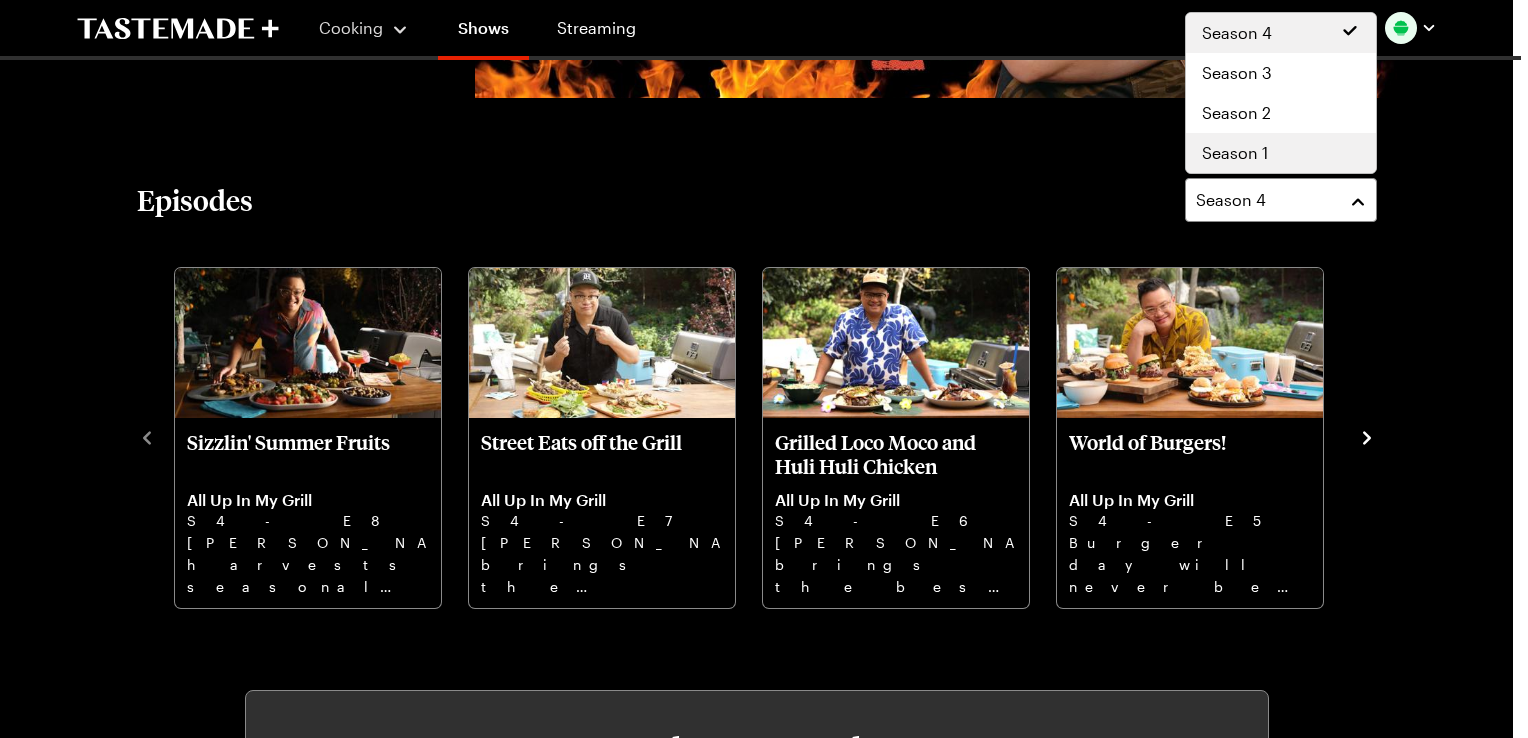 click on "Season 1" at bounding box center [1281, 153] 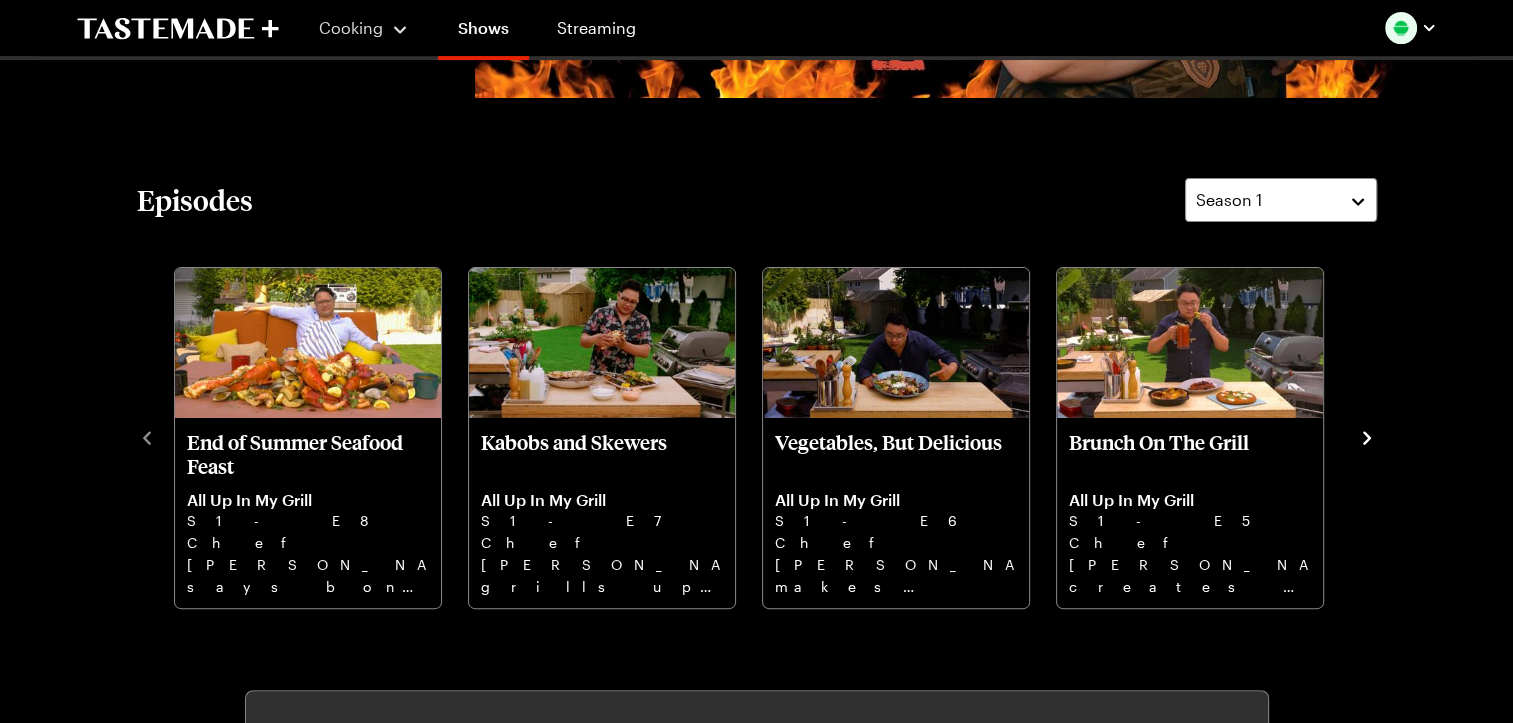 click 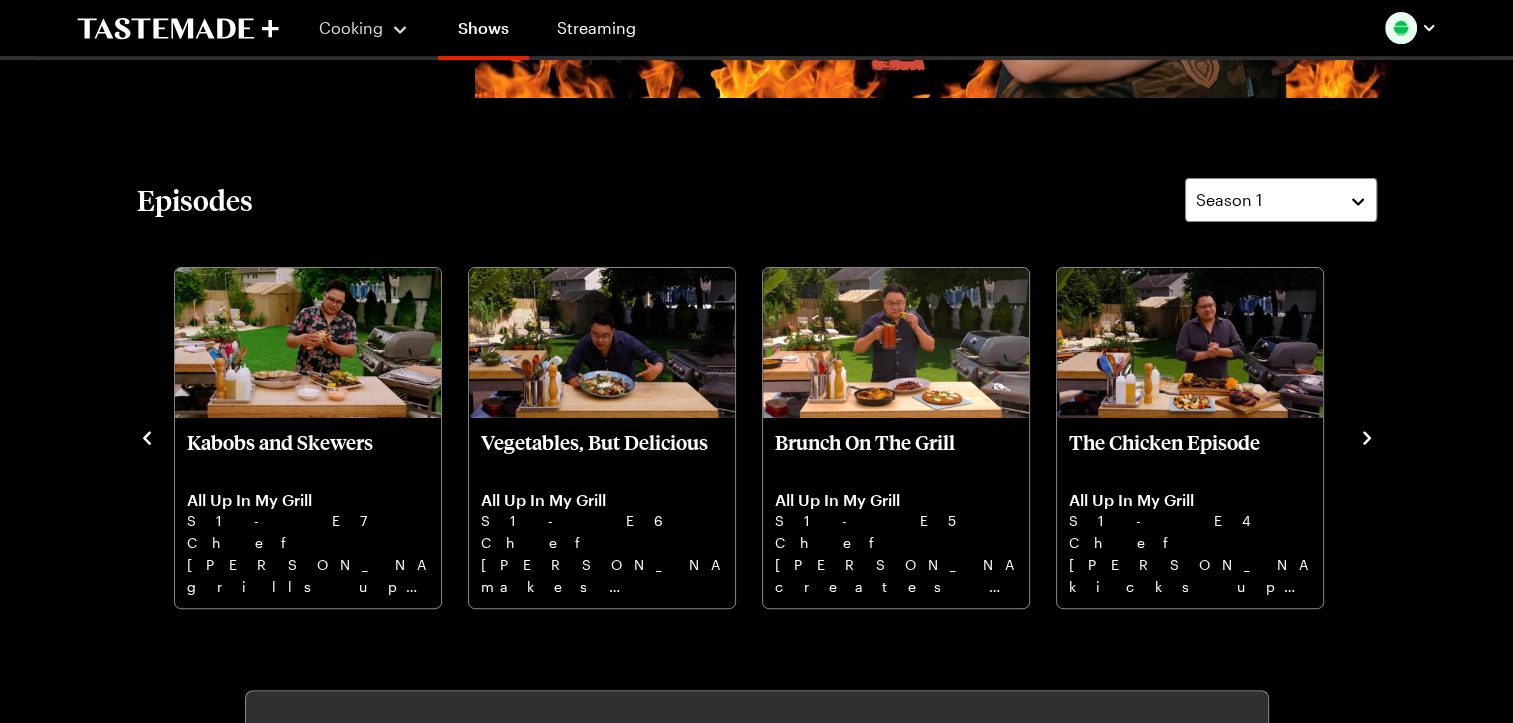 click 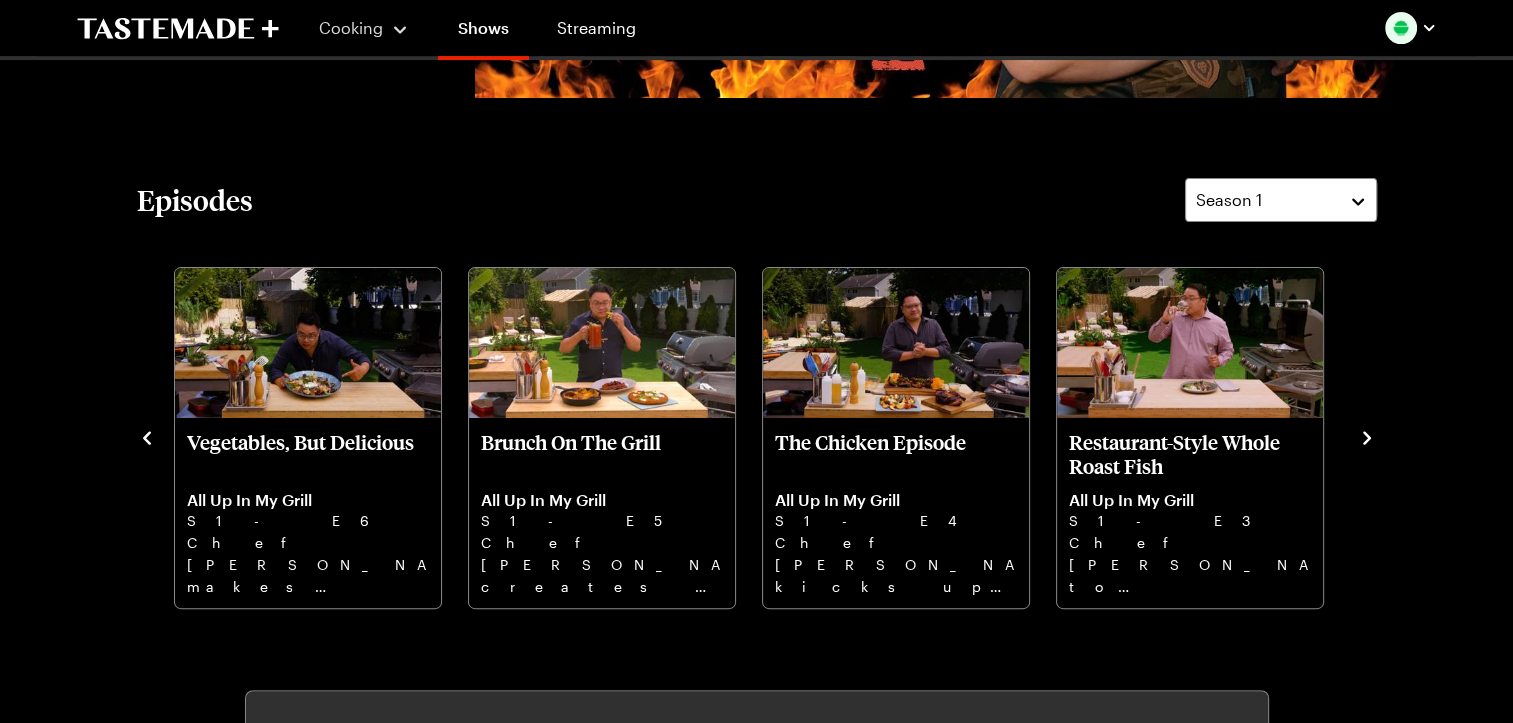 click 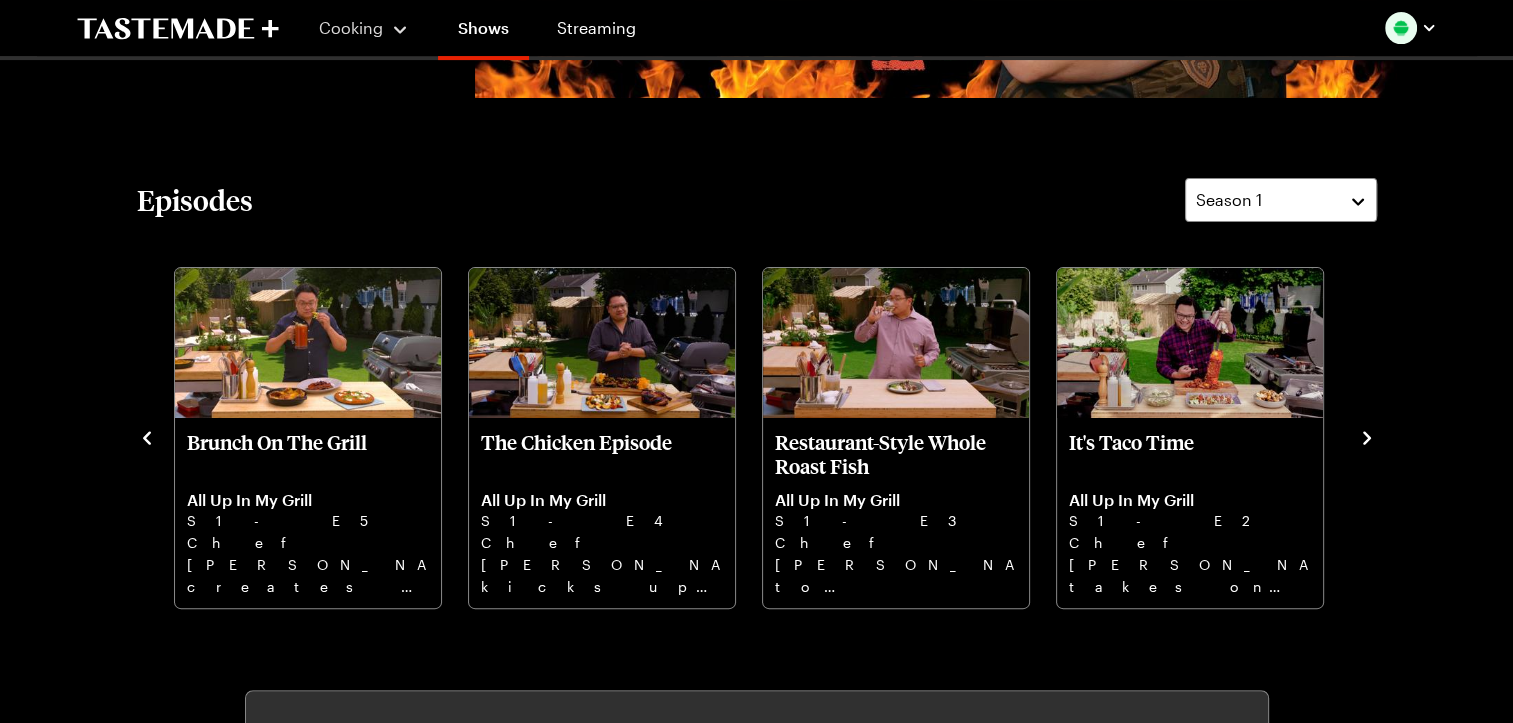 click 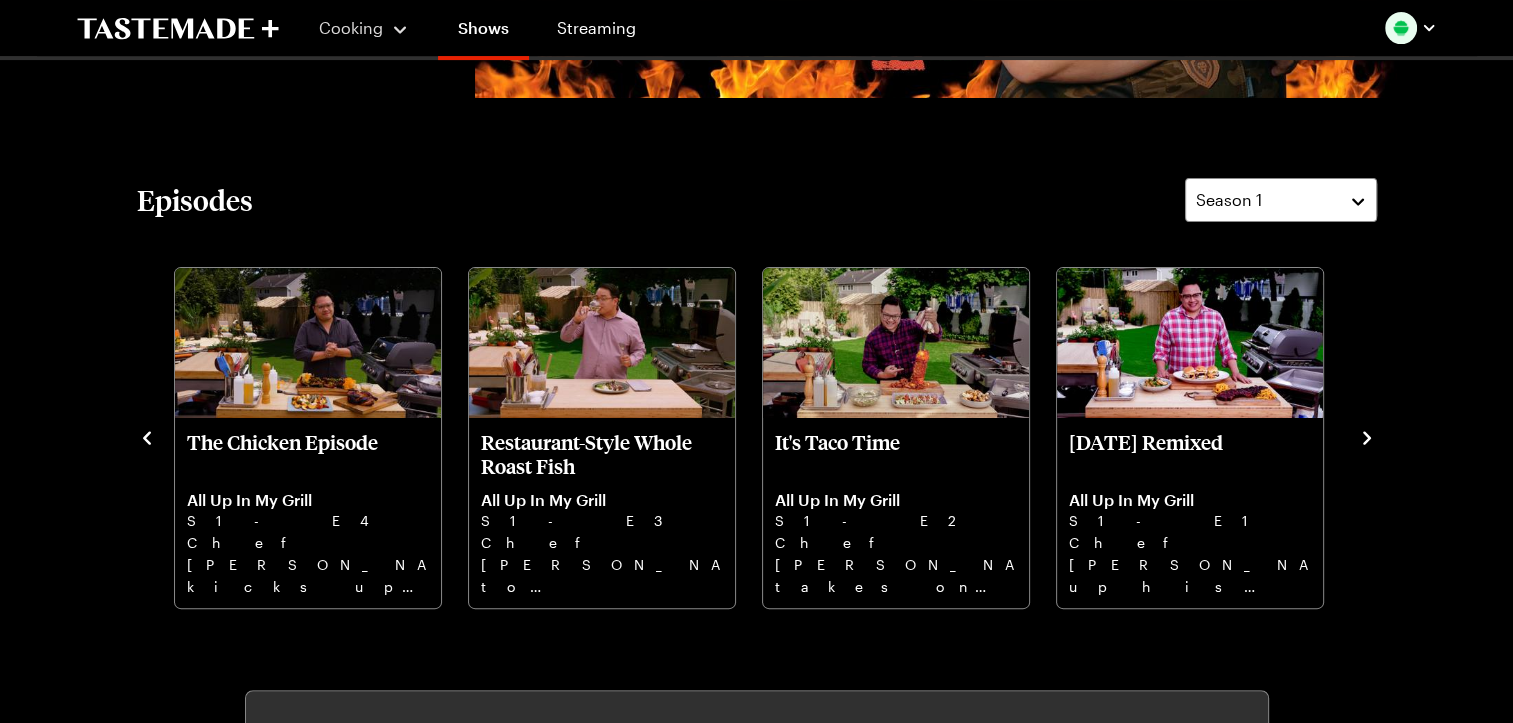 click 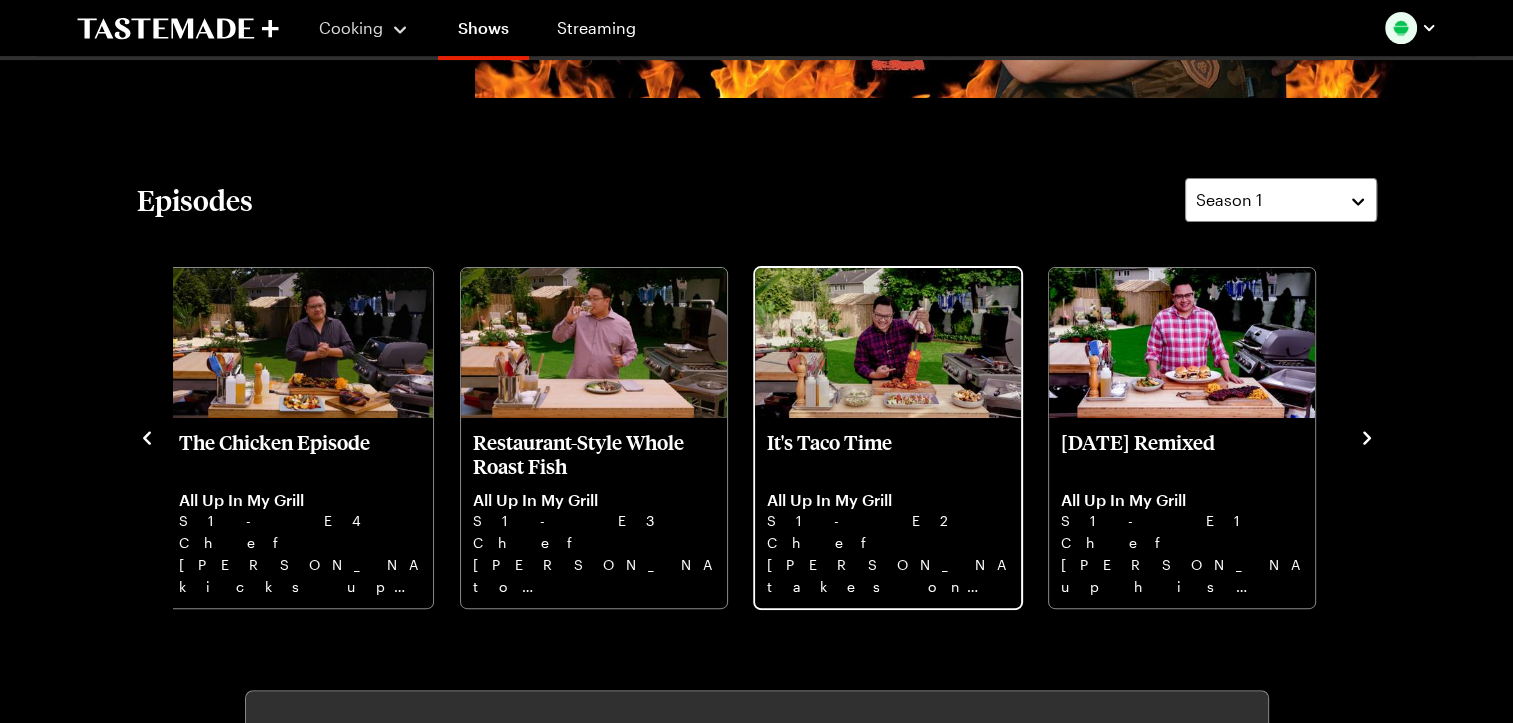 click on "Chef [PERSON_NAME] takes on tacos with a showstopping riff on al pastor: lemongrass and guajillo pork with pineapple." at bounding box center [888, 564] 